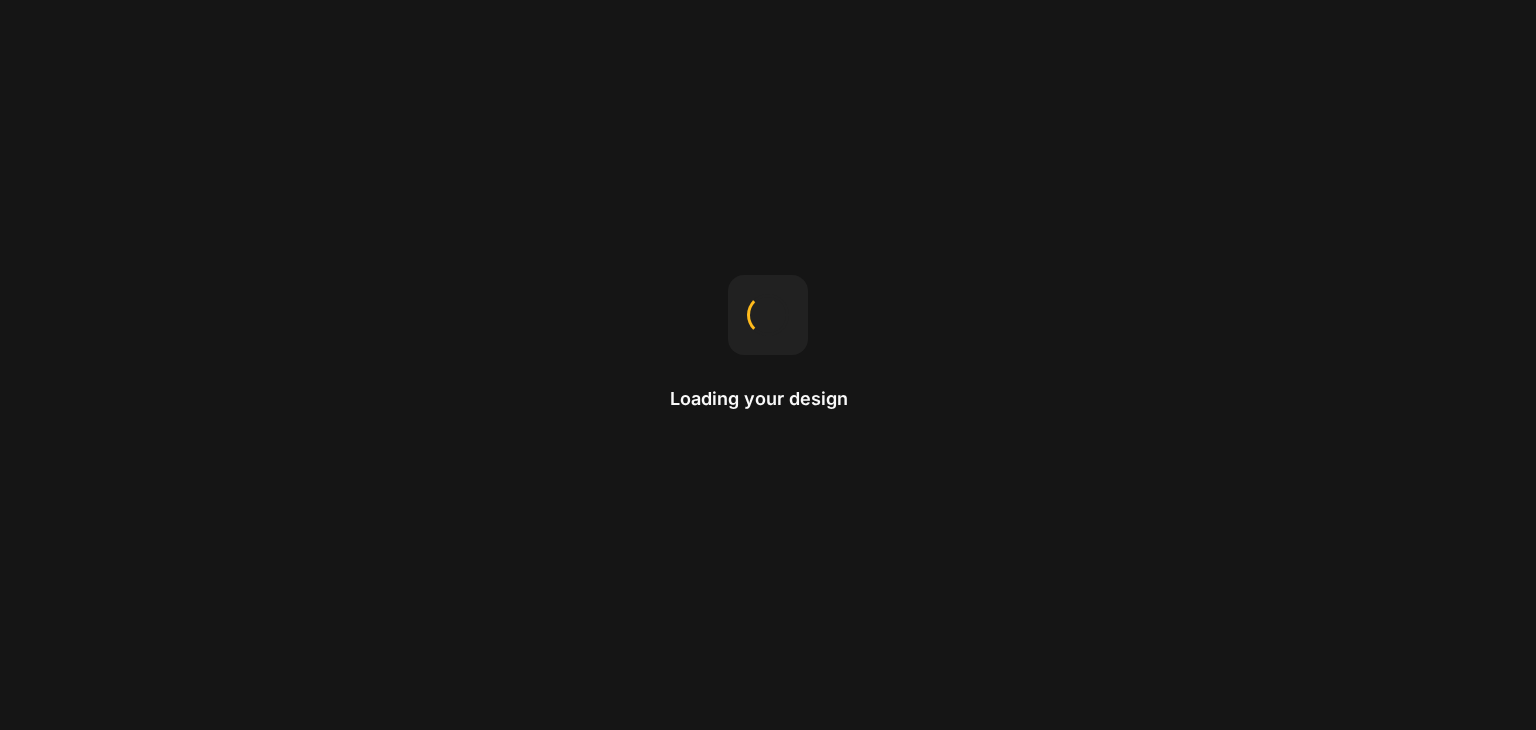 scroll, scrollTop: 0, scrollLeft: 0, axis: both 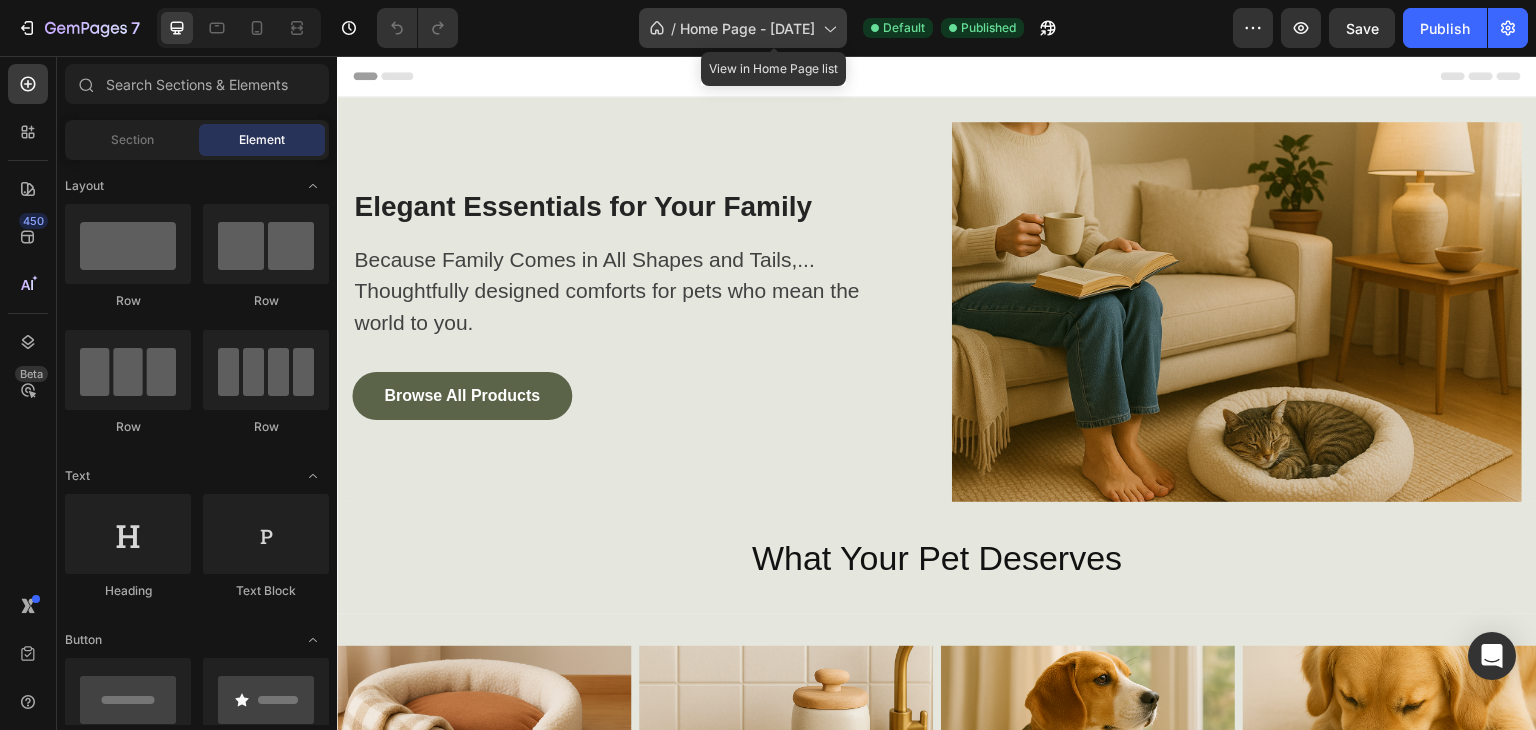 click on "/  Home Page - Jul 23, 22:01:59" 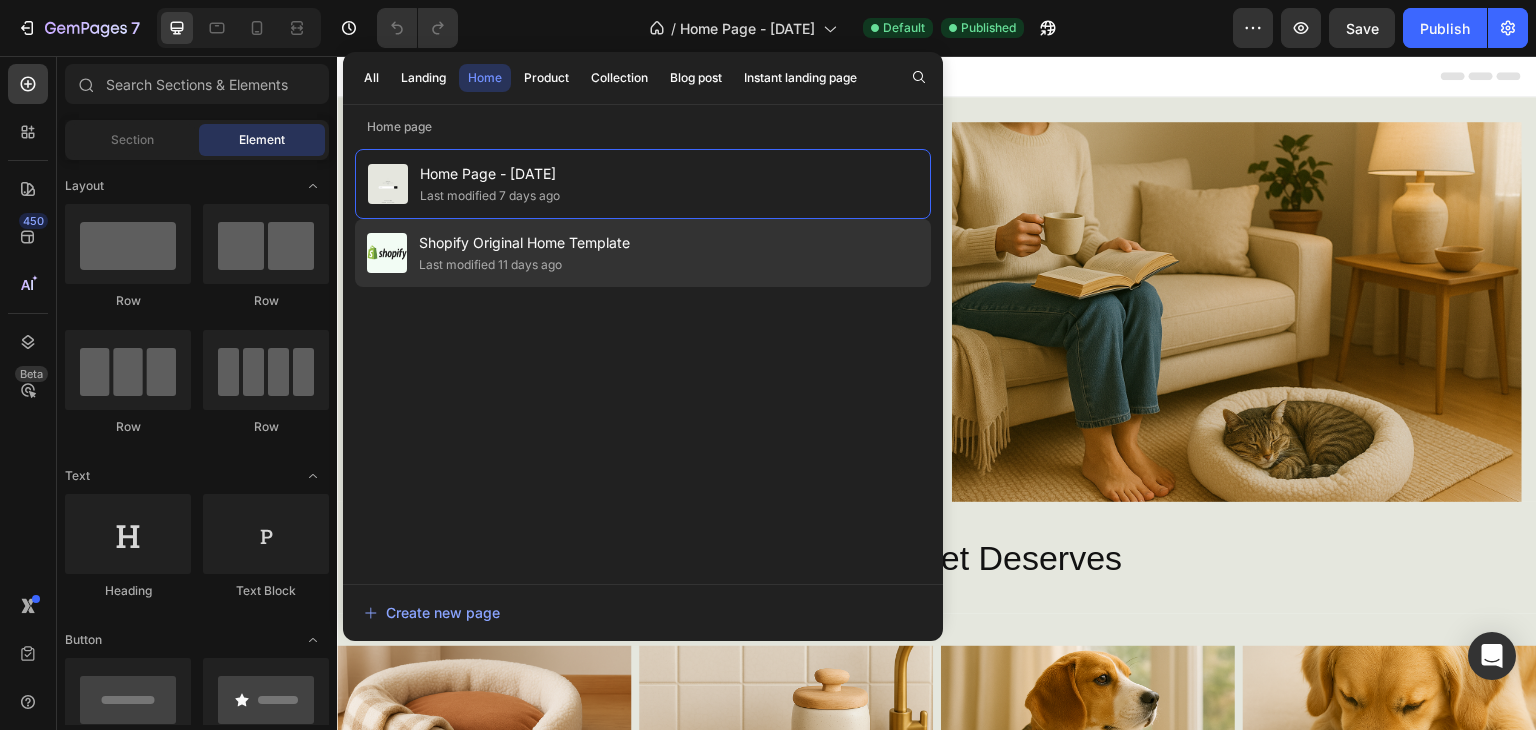 click on "Shopify Original Home Template Last modified 11 days ago" 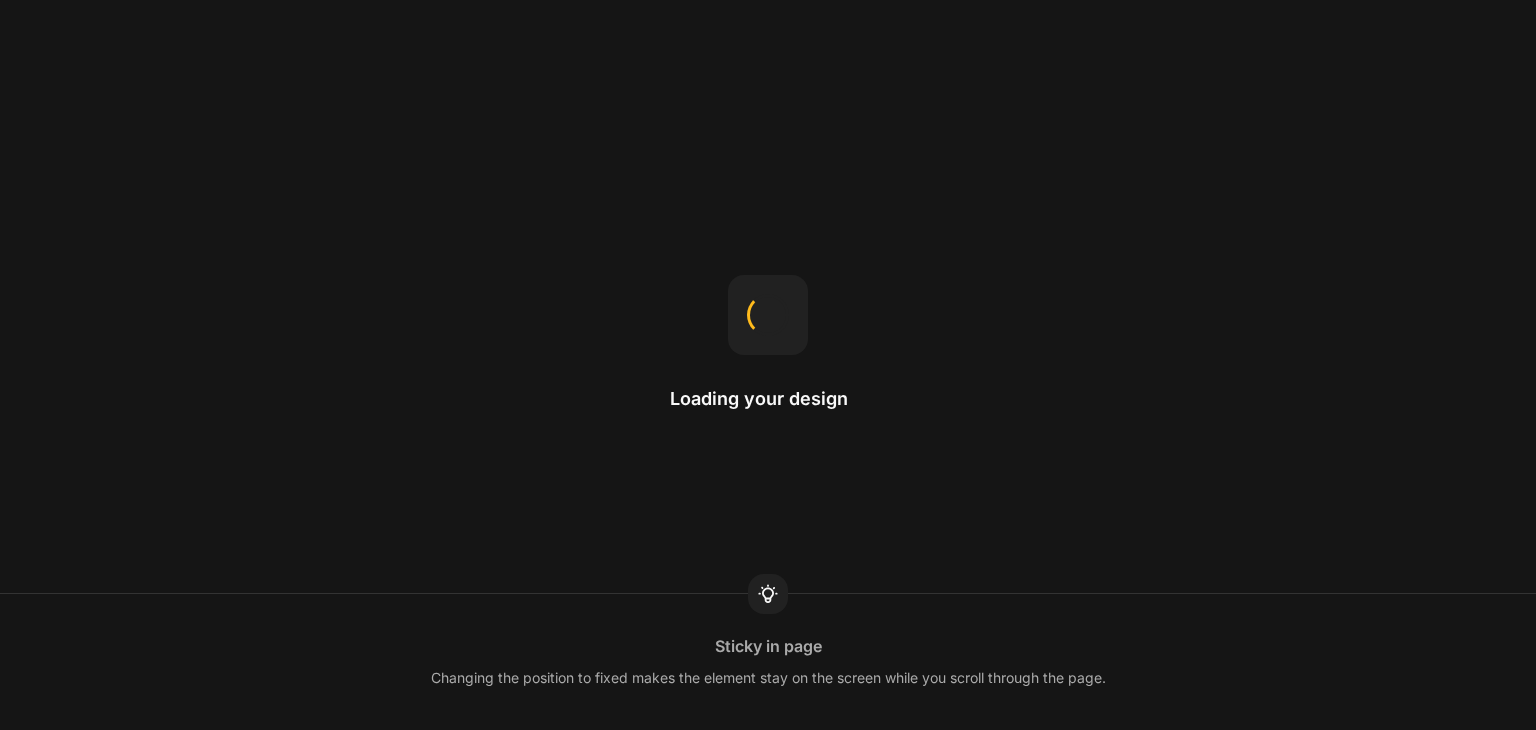 scroll, scrollTop: 0, scrollLeft: 0, axis: both 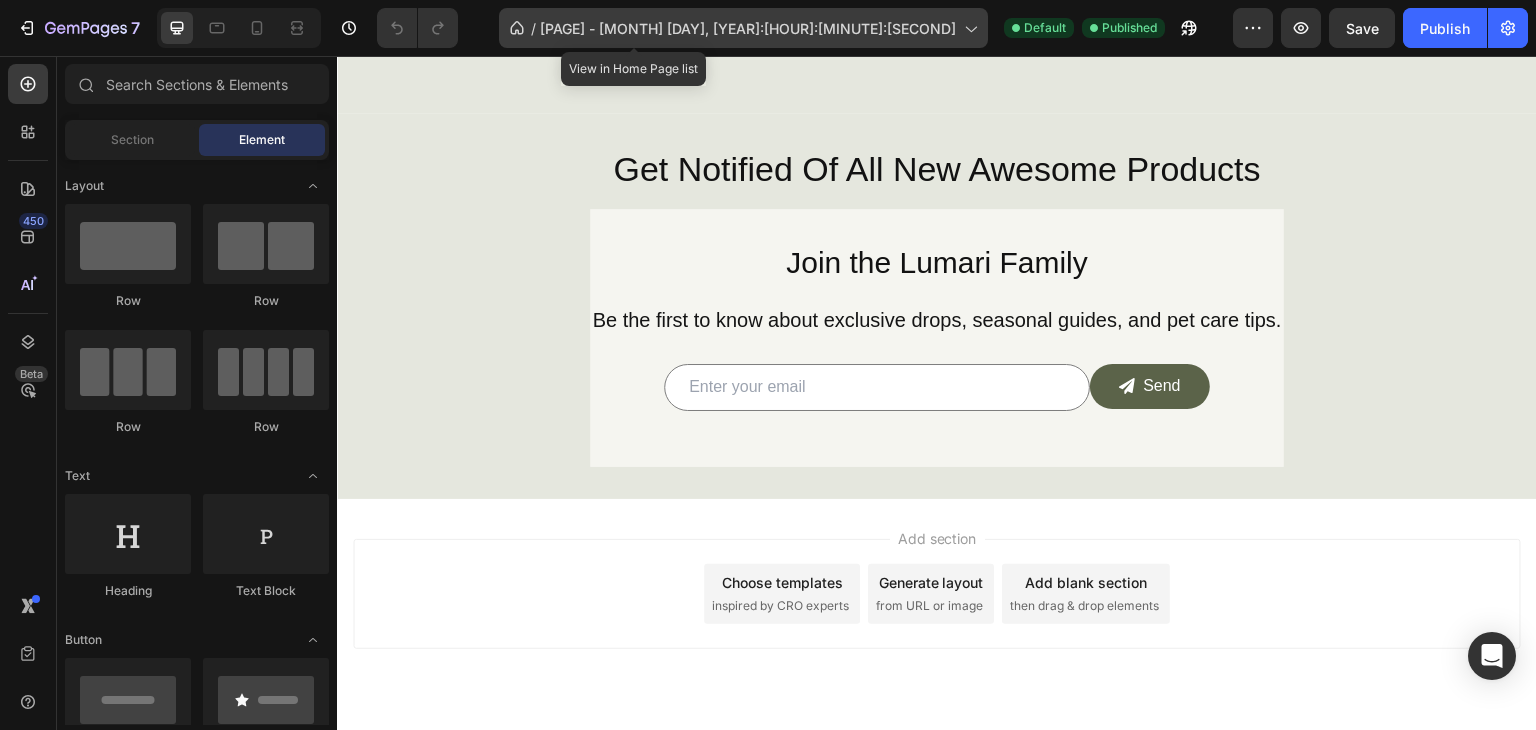 click on "/  Home Page - Jul 23, 22:01:59" 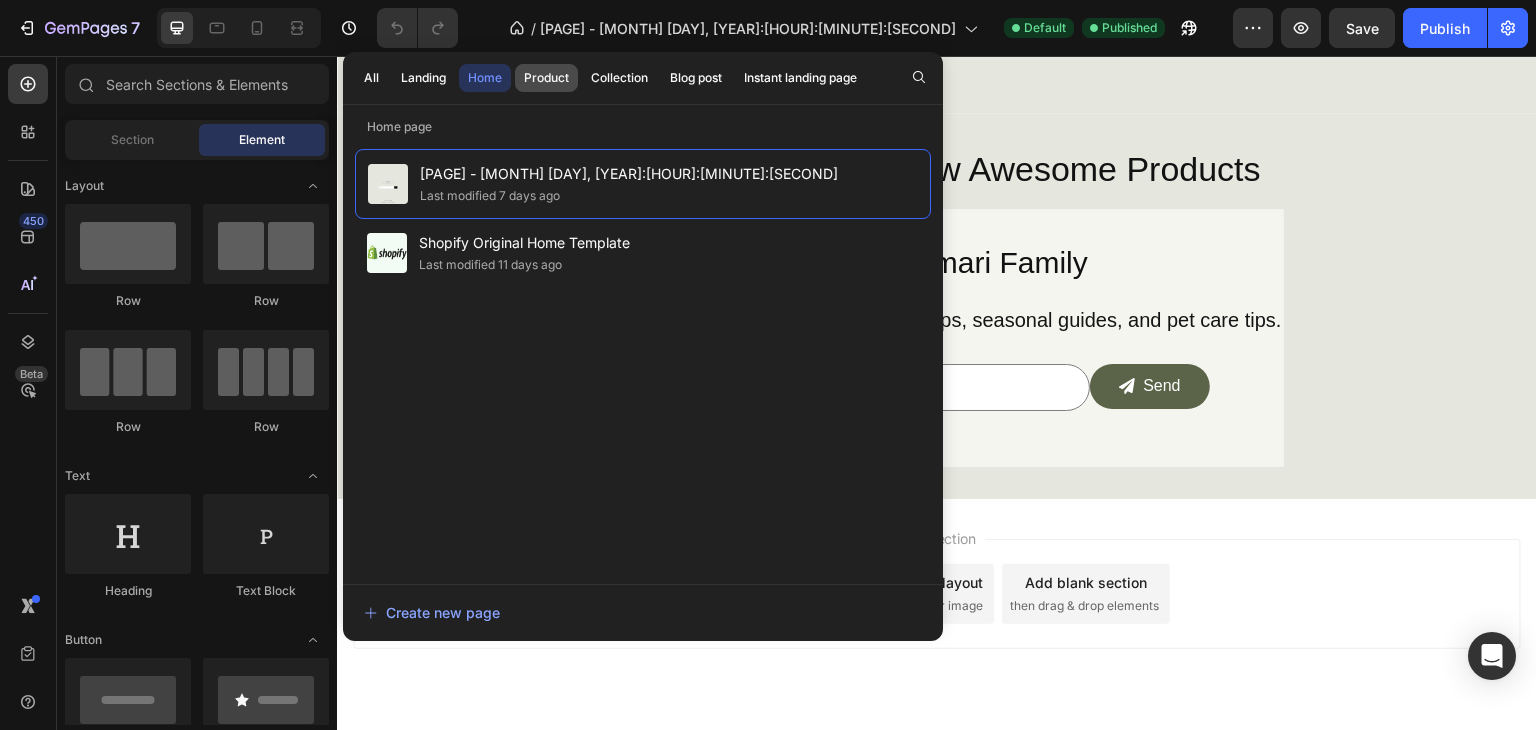 click on "Product" at bounding box center [546, 78] 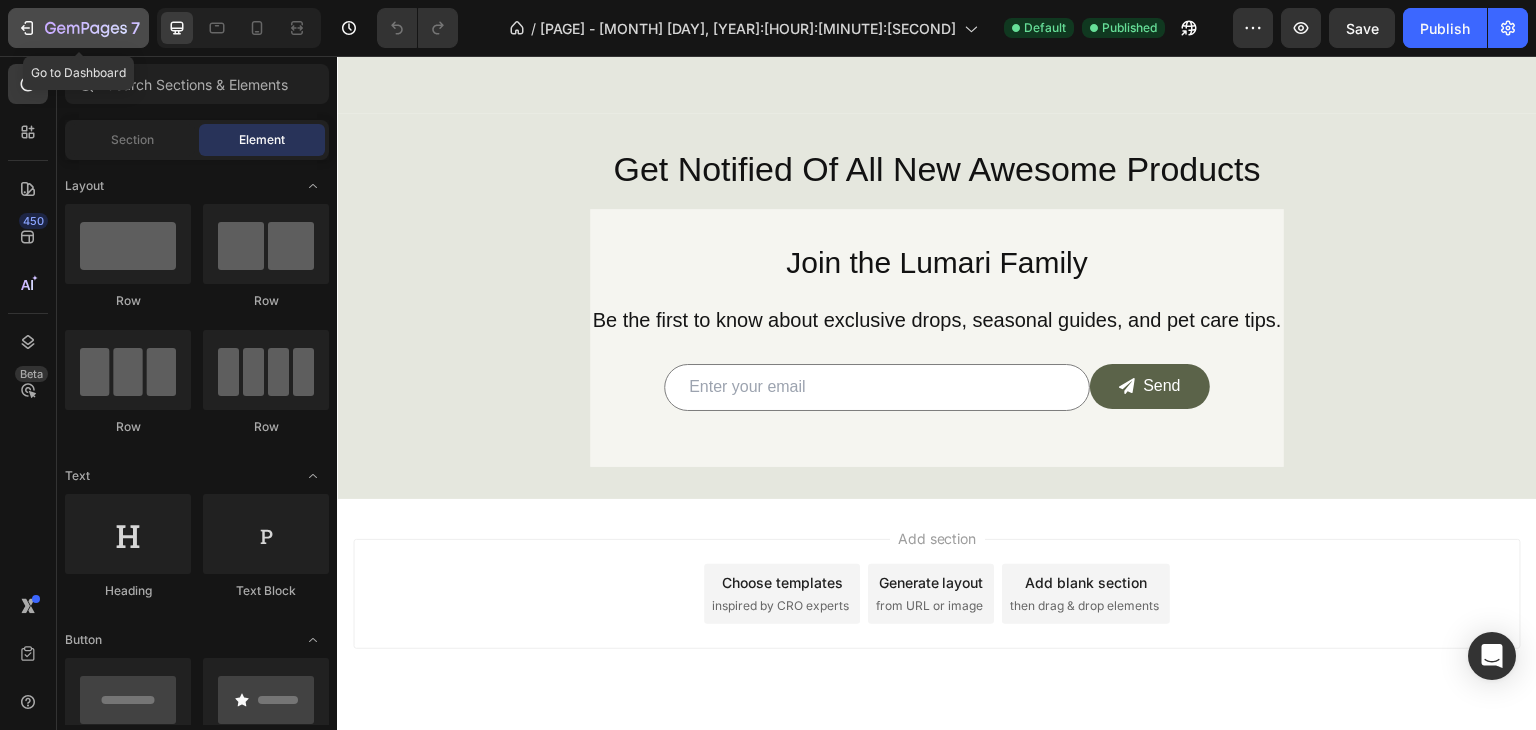 click 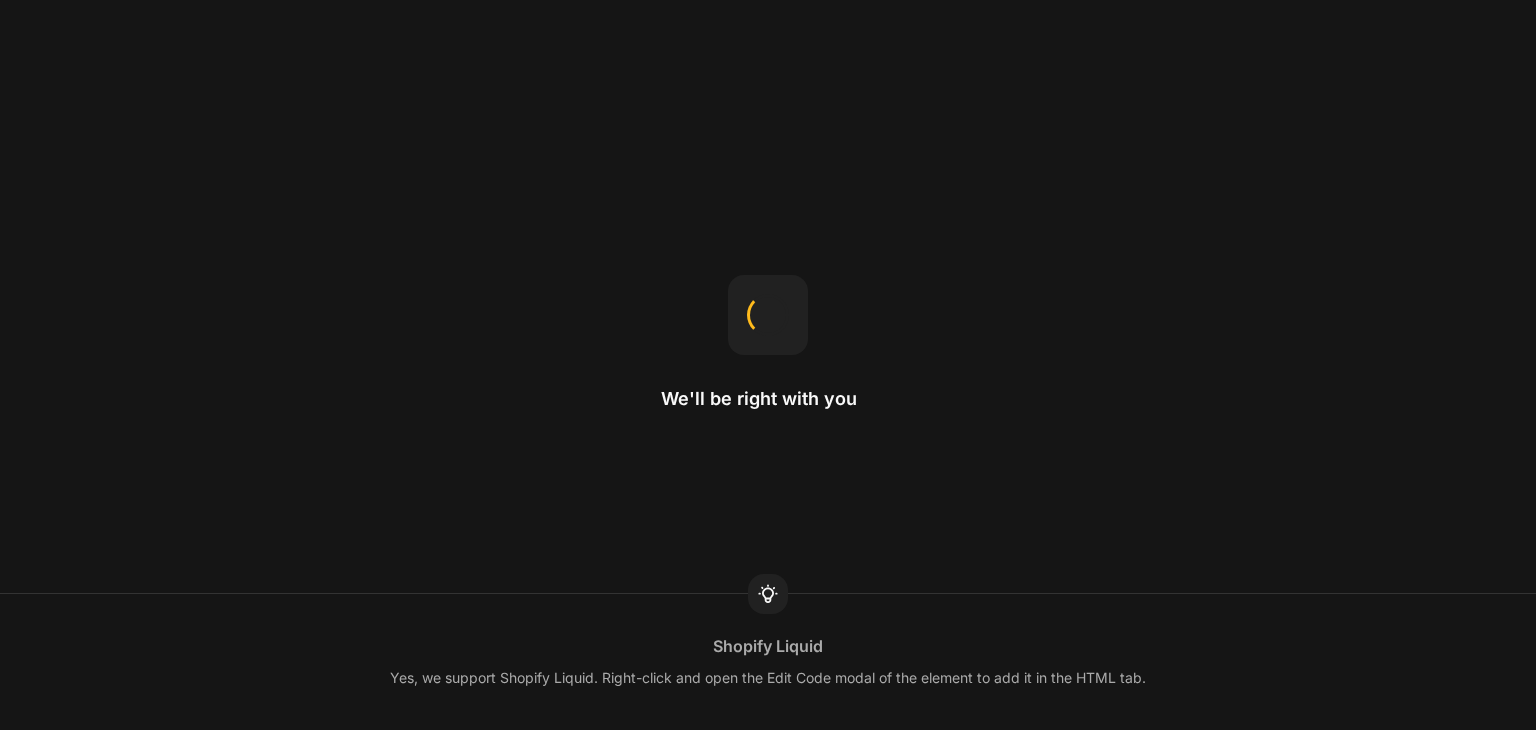 scroll, scrollTop: 0, scrollLeft: 0, axis: both 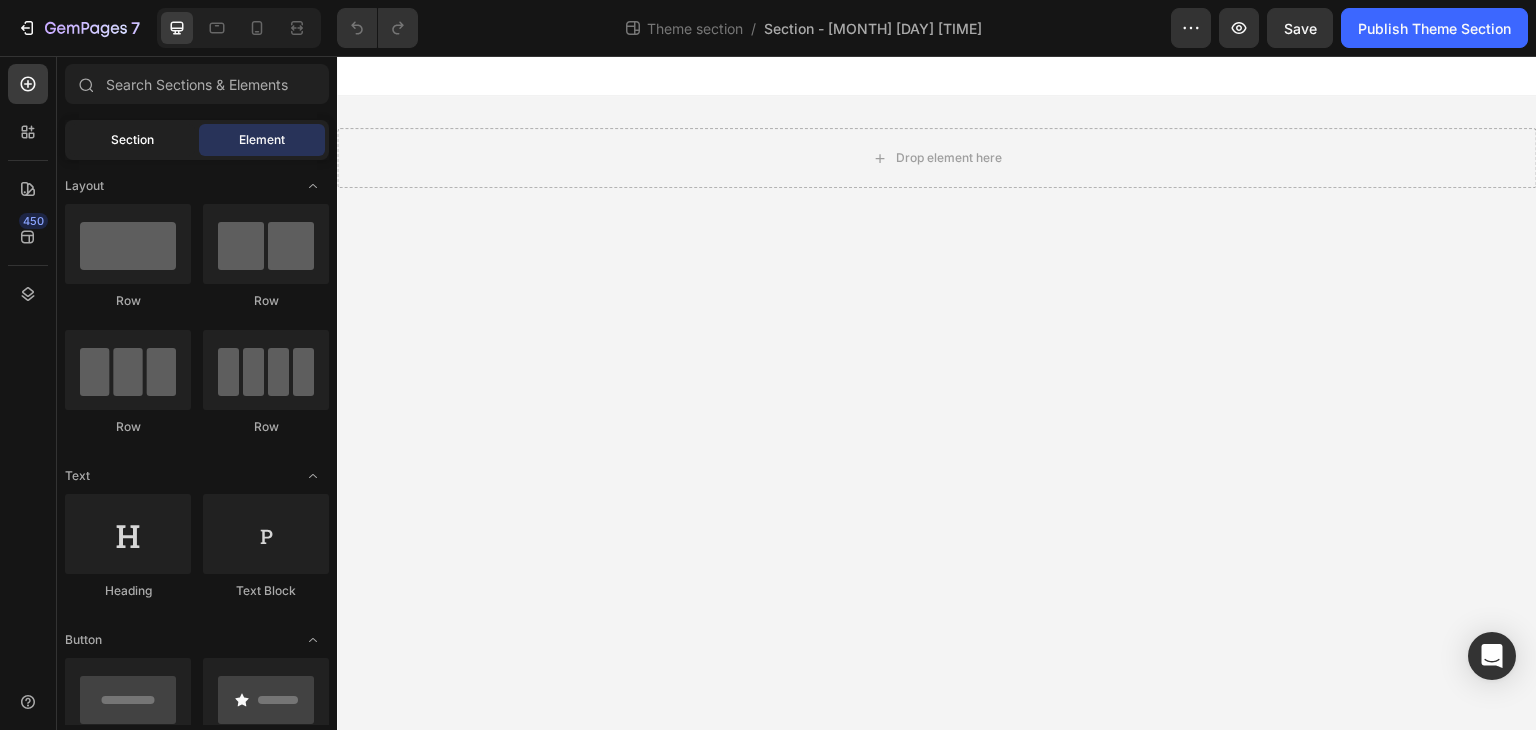 click on "Section" 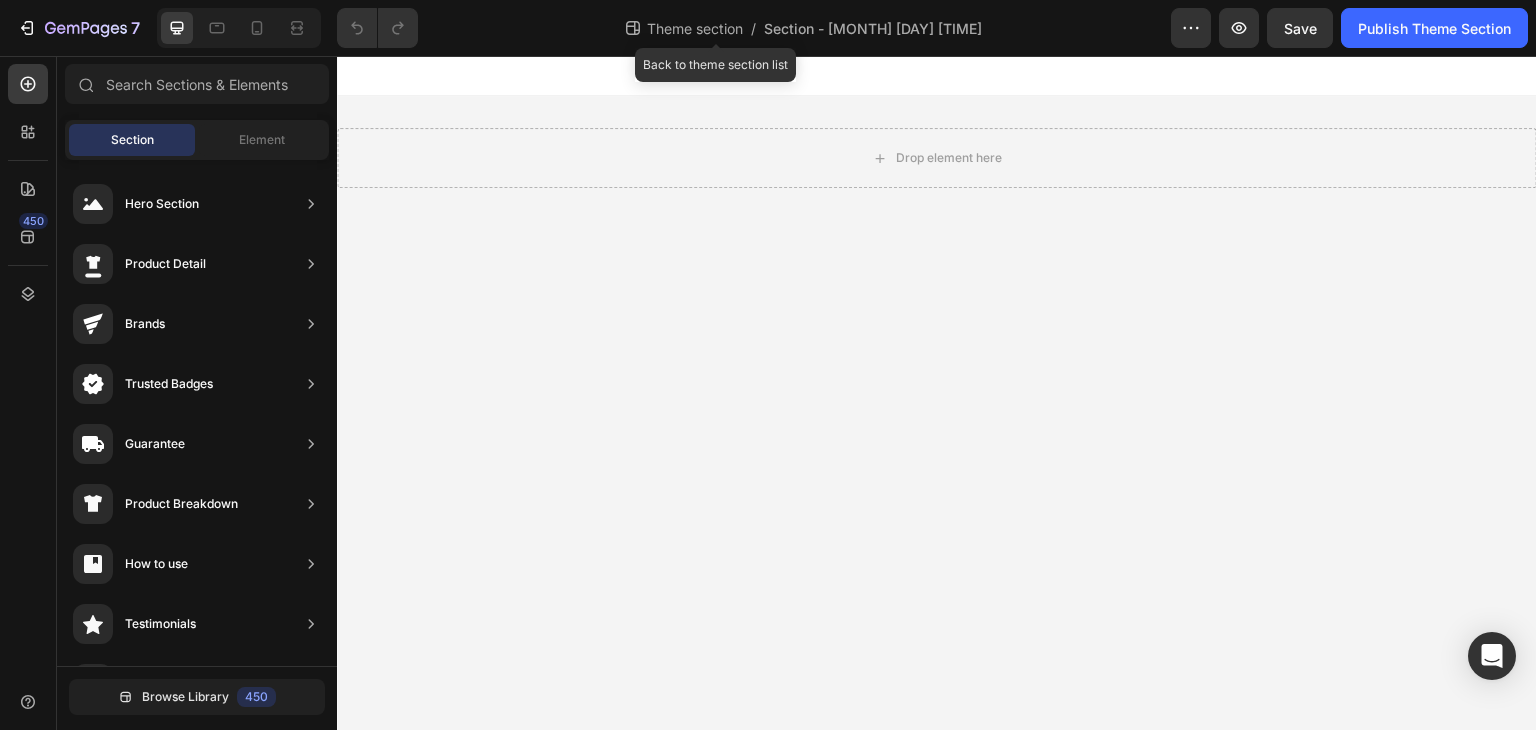 click on "Theme section" at bounding box center [695, 28] 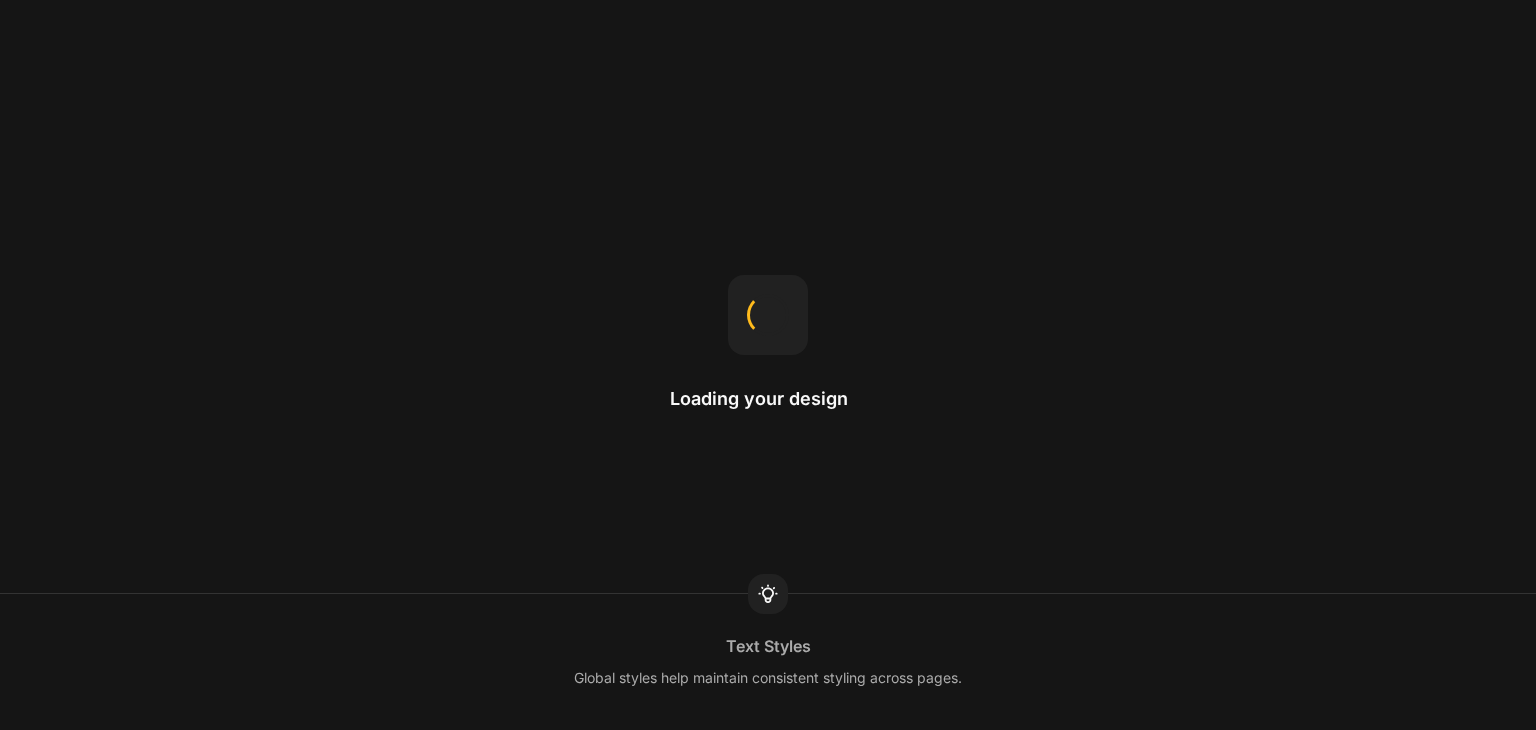 scroll, scrollTop: 0, scrollLeft: 0, axis: both 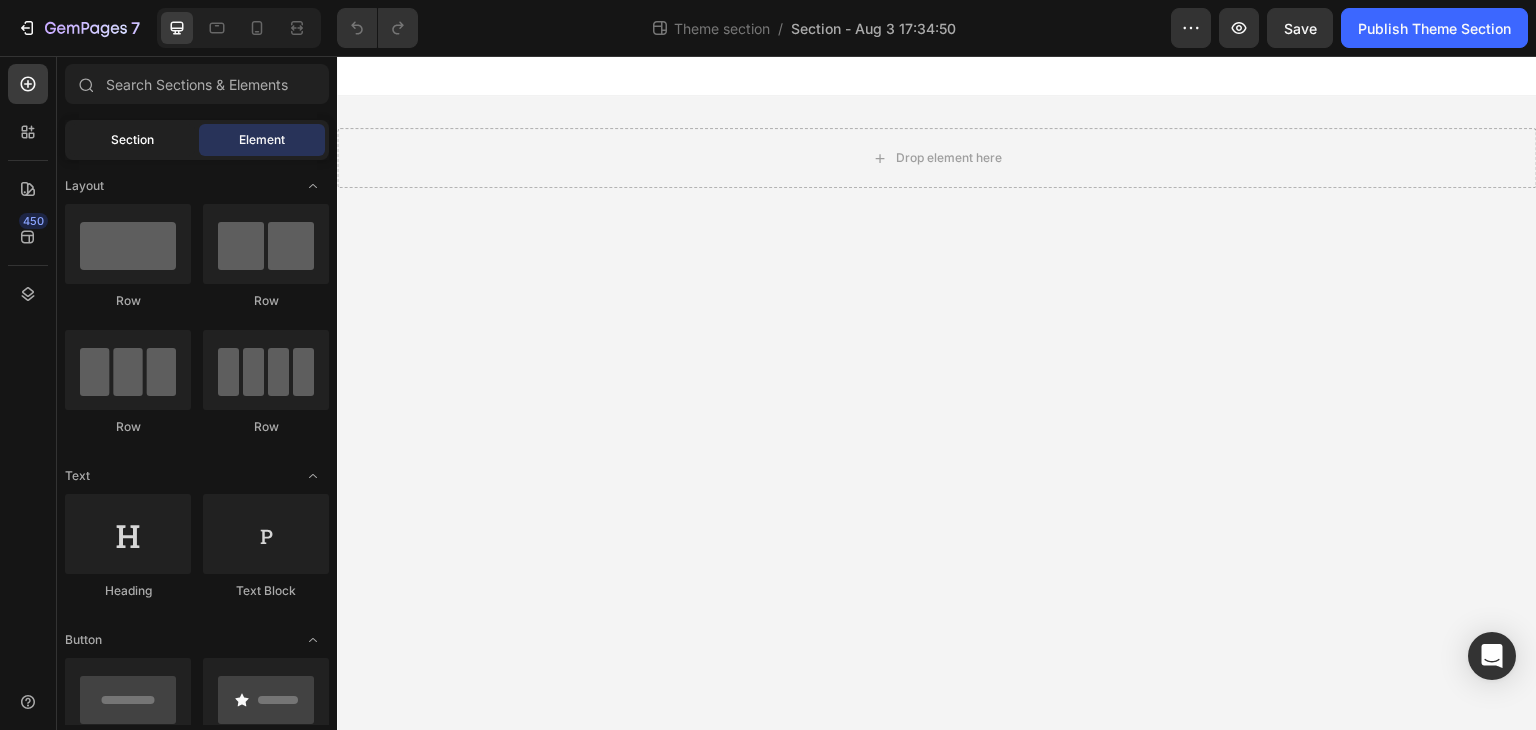 click on "Section" 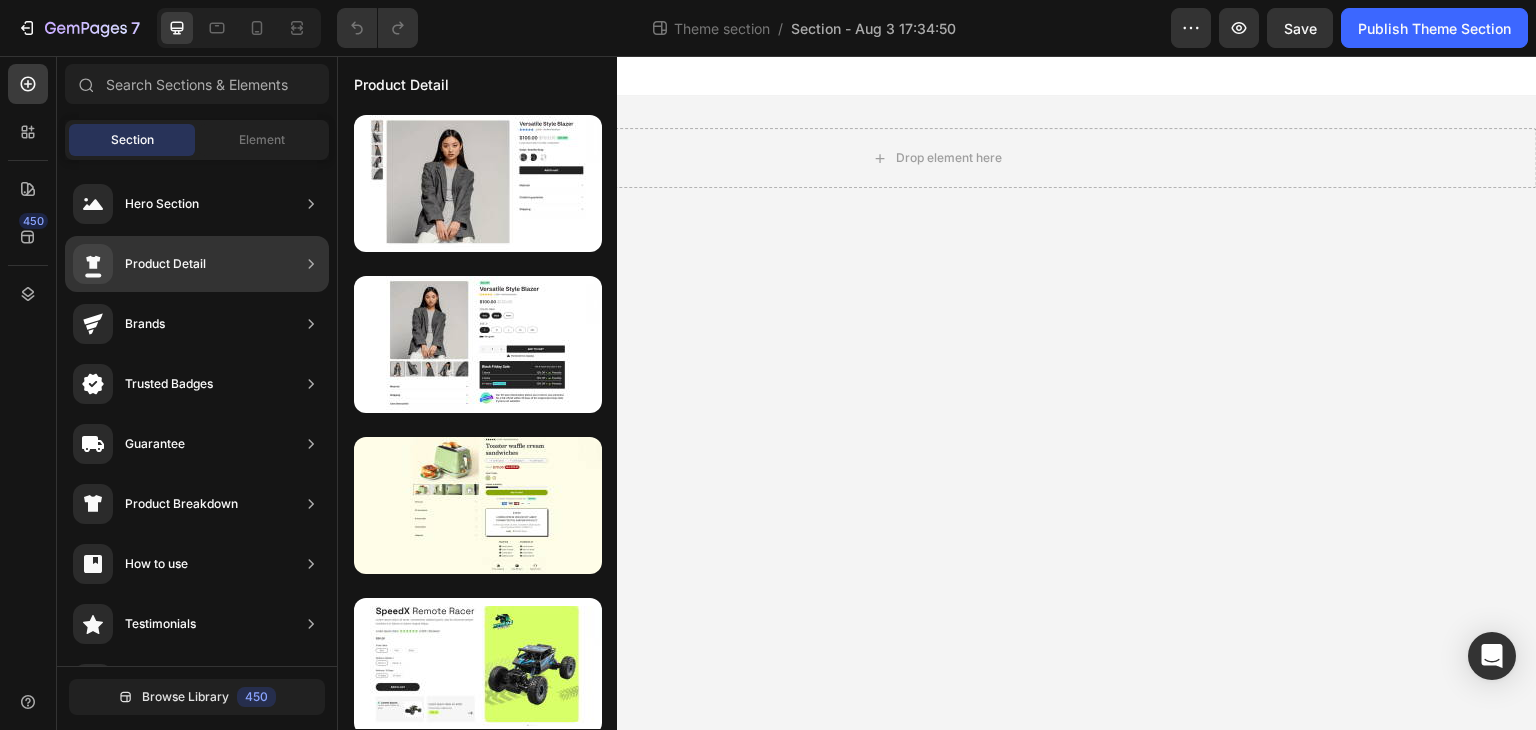 click on "Product Detail" 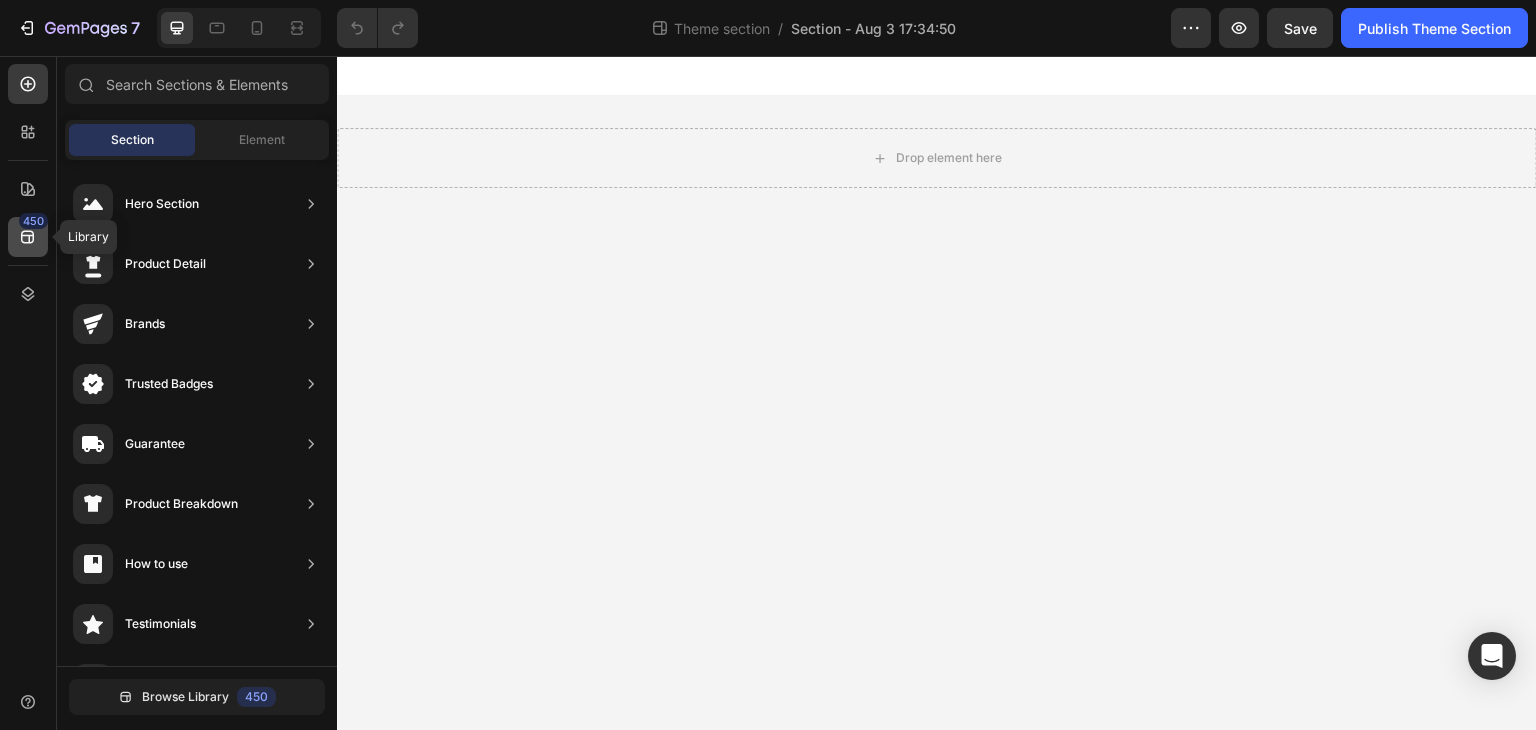 click on "450" at bounding box center (33, 221) 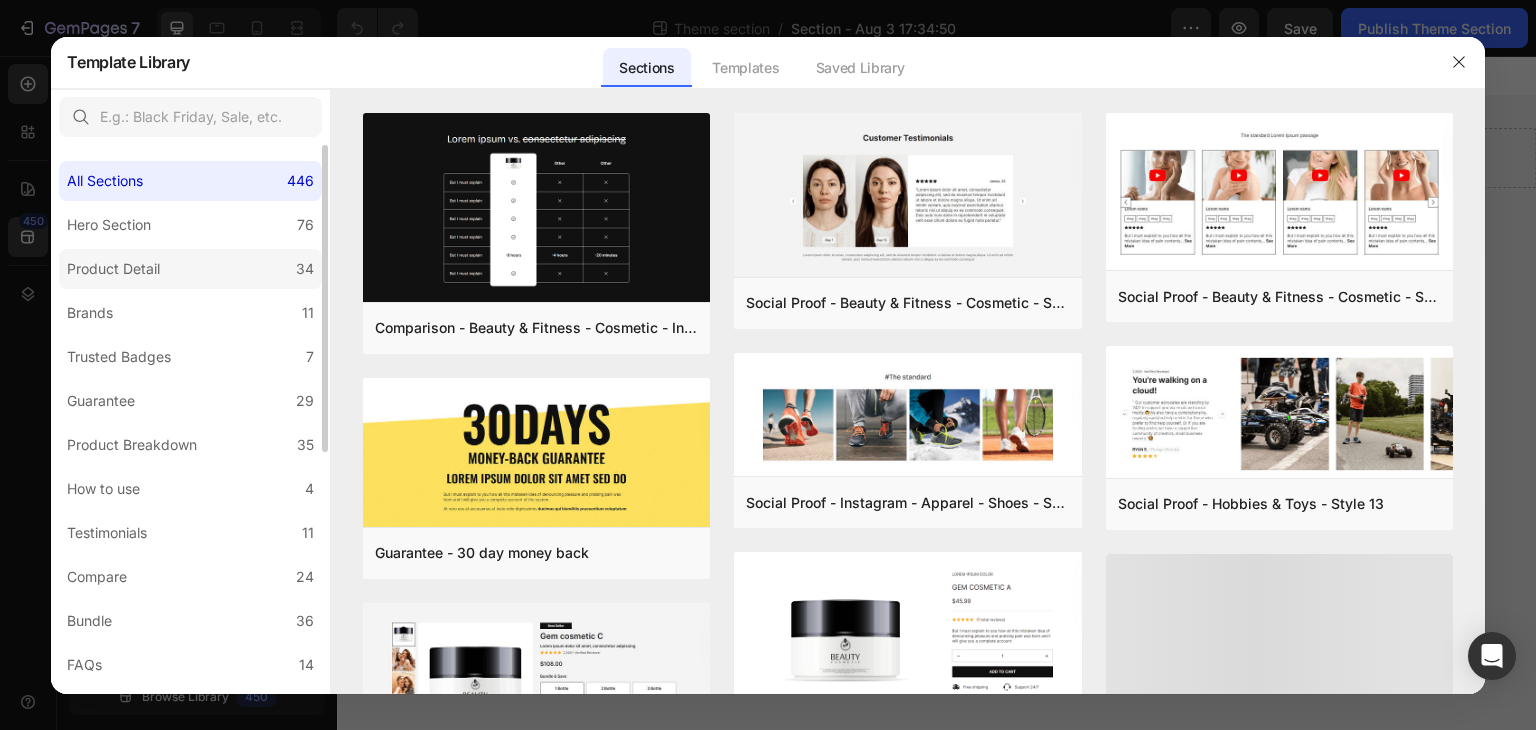 click on "Product Detail" at bounding box center [113, 269] 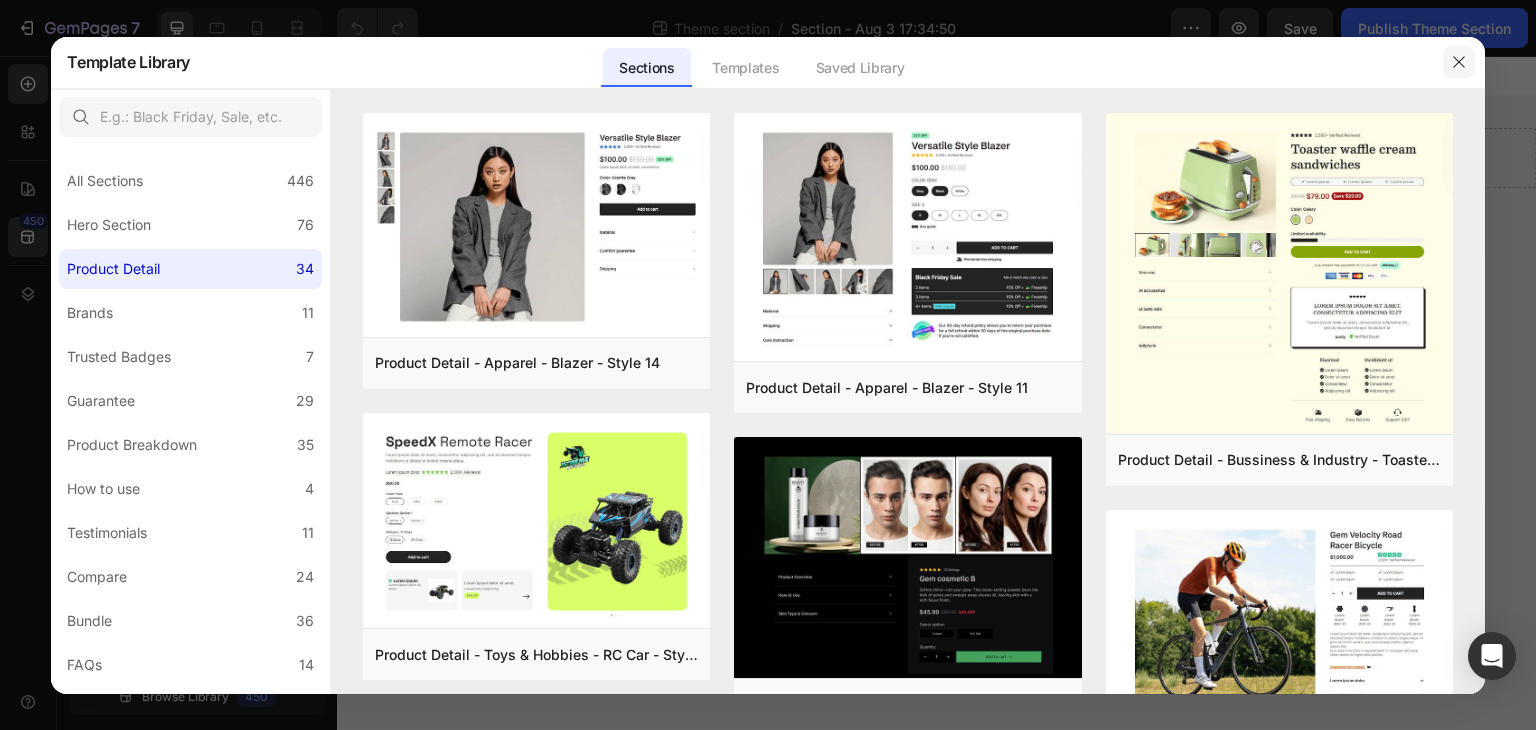 click 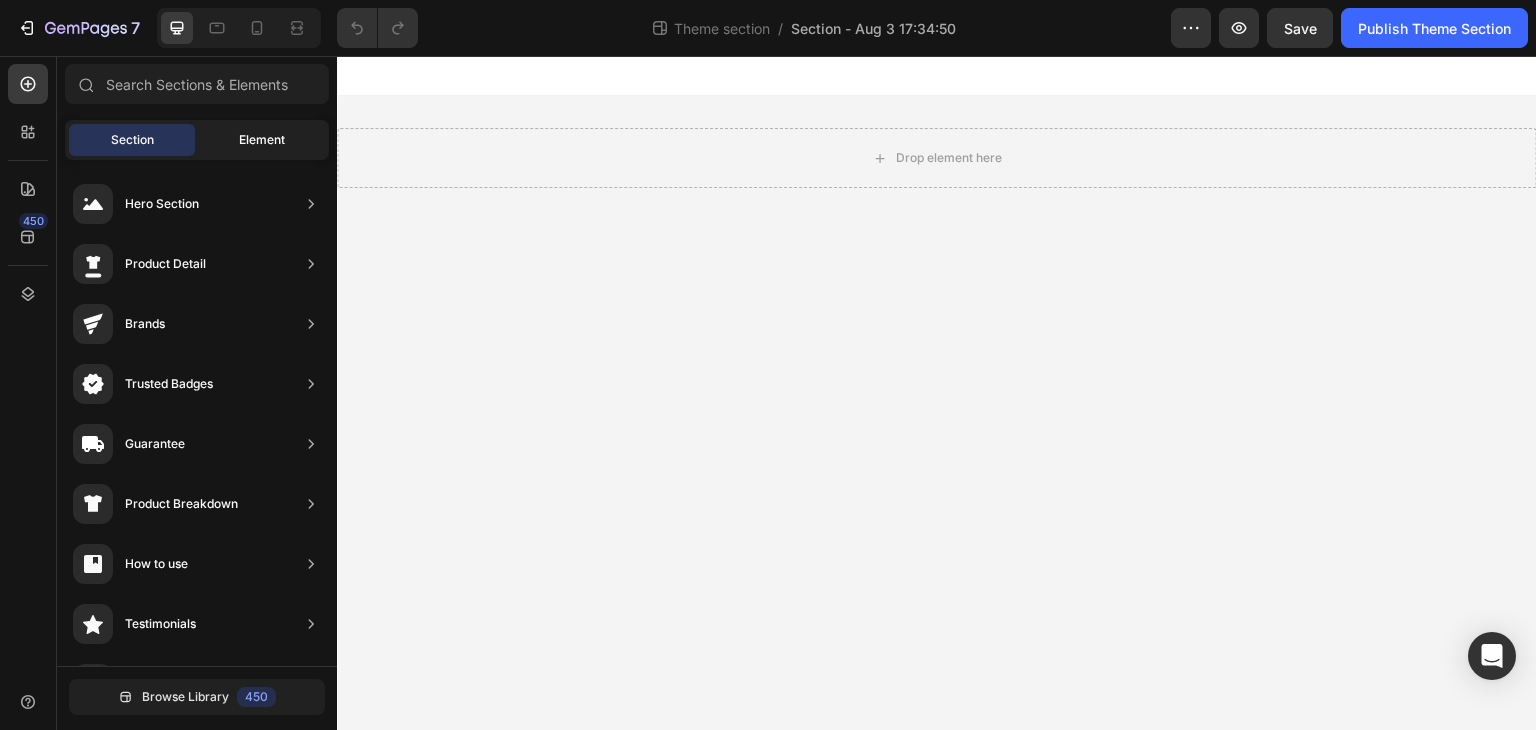 click on "Element" 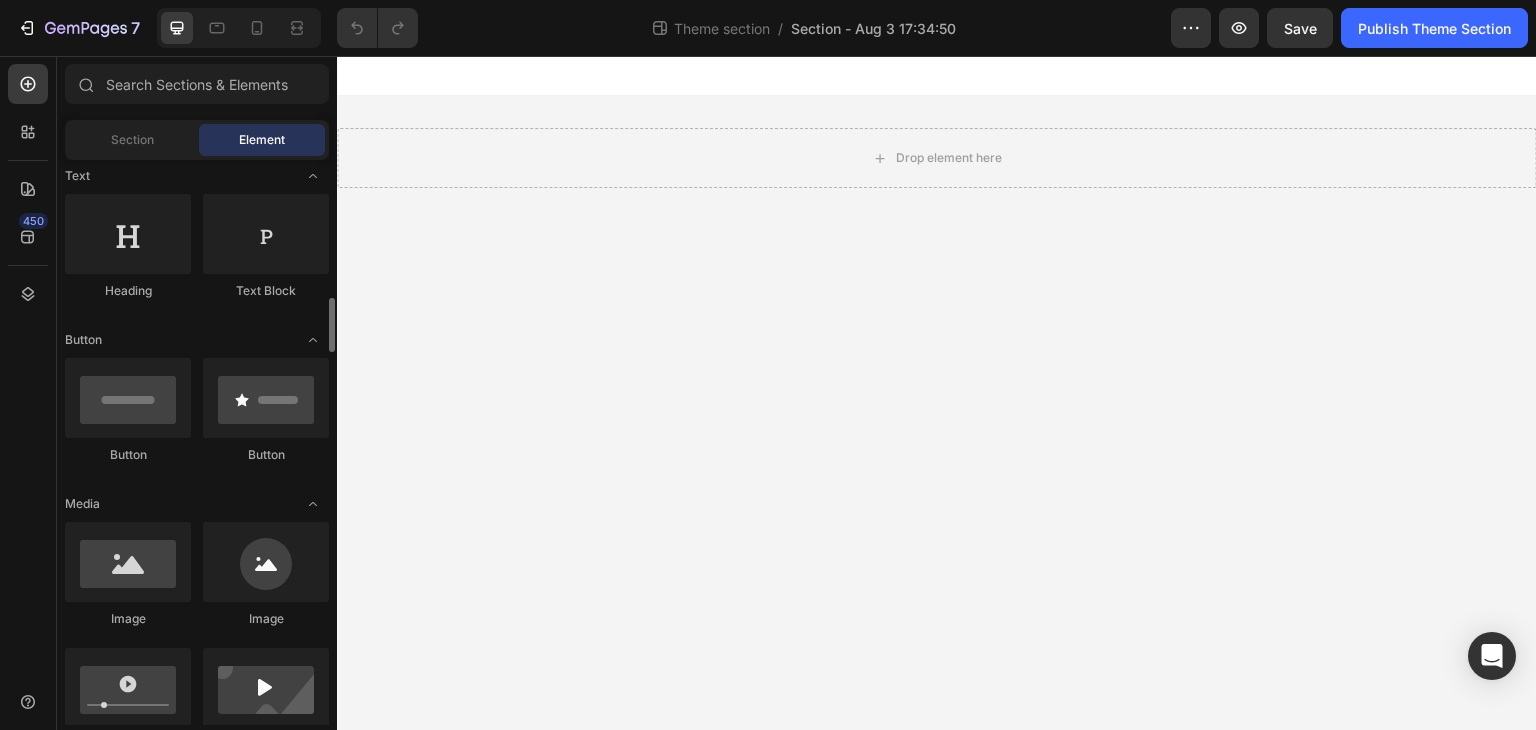 scroll, scrollTop: 400, scrollLeft: 0, axis: vertical 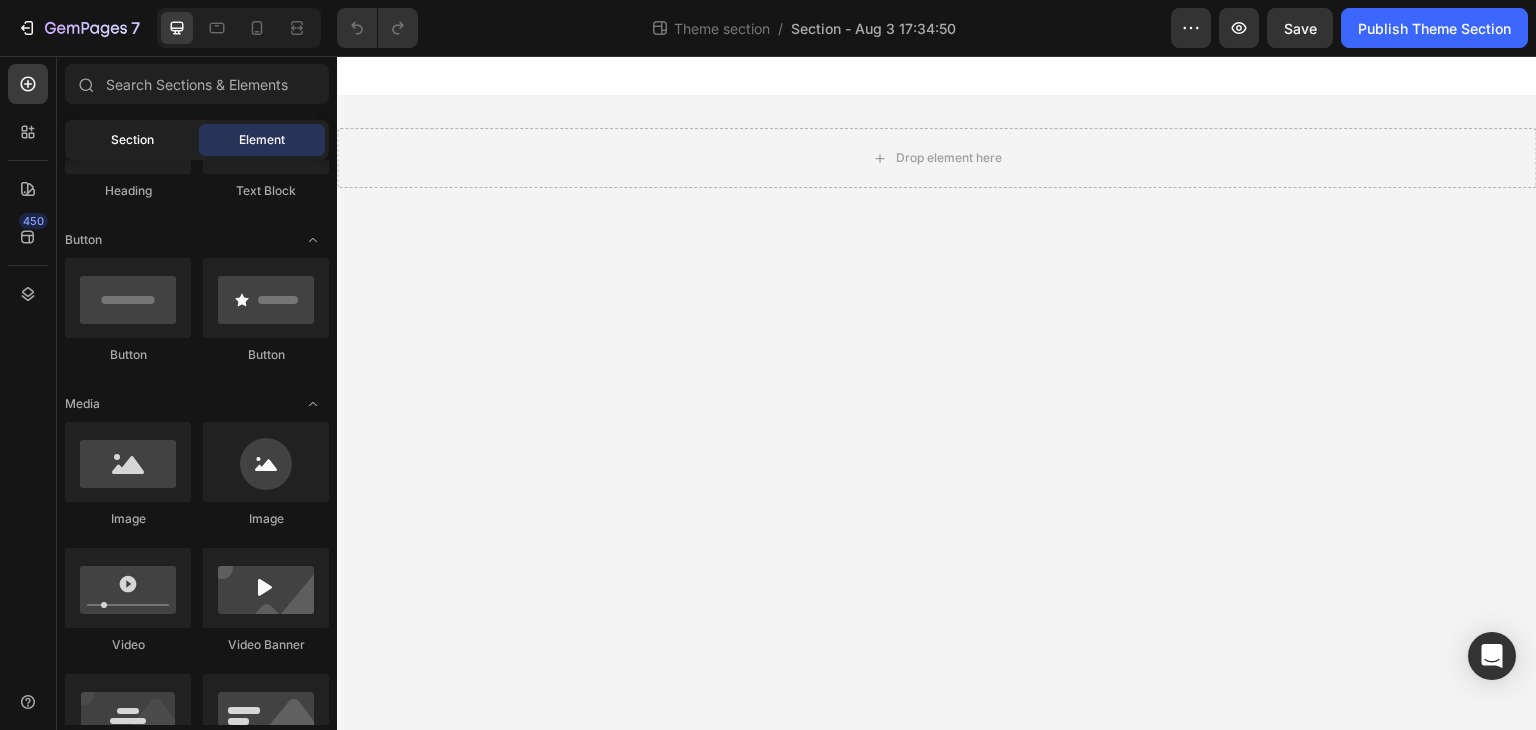 click on "Section" 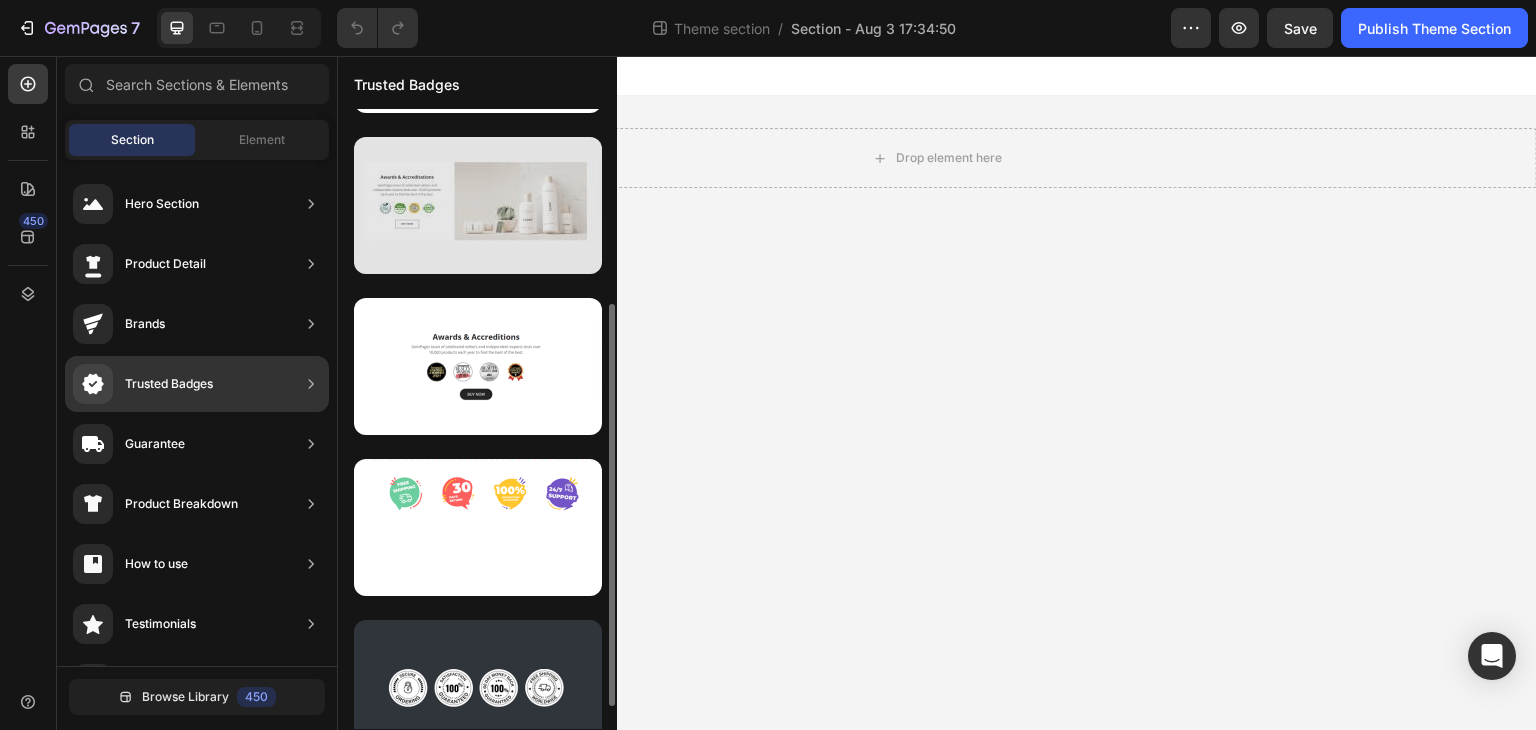 scroll, scrollTop: 0, scrollLeft: 0, axis: both 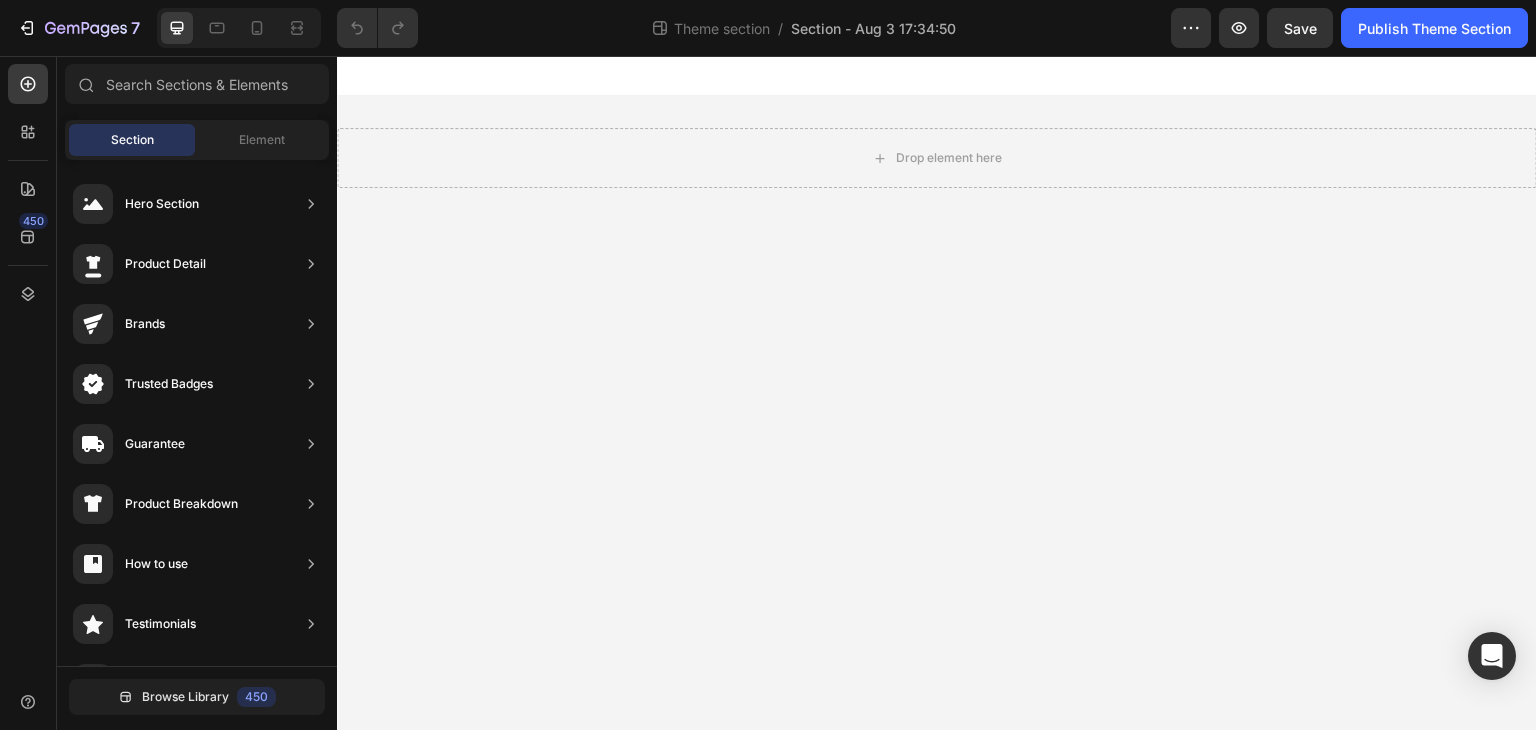 click on "Section" 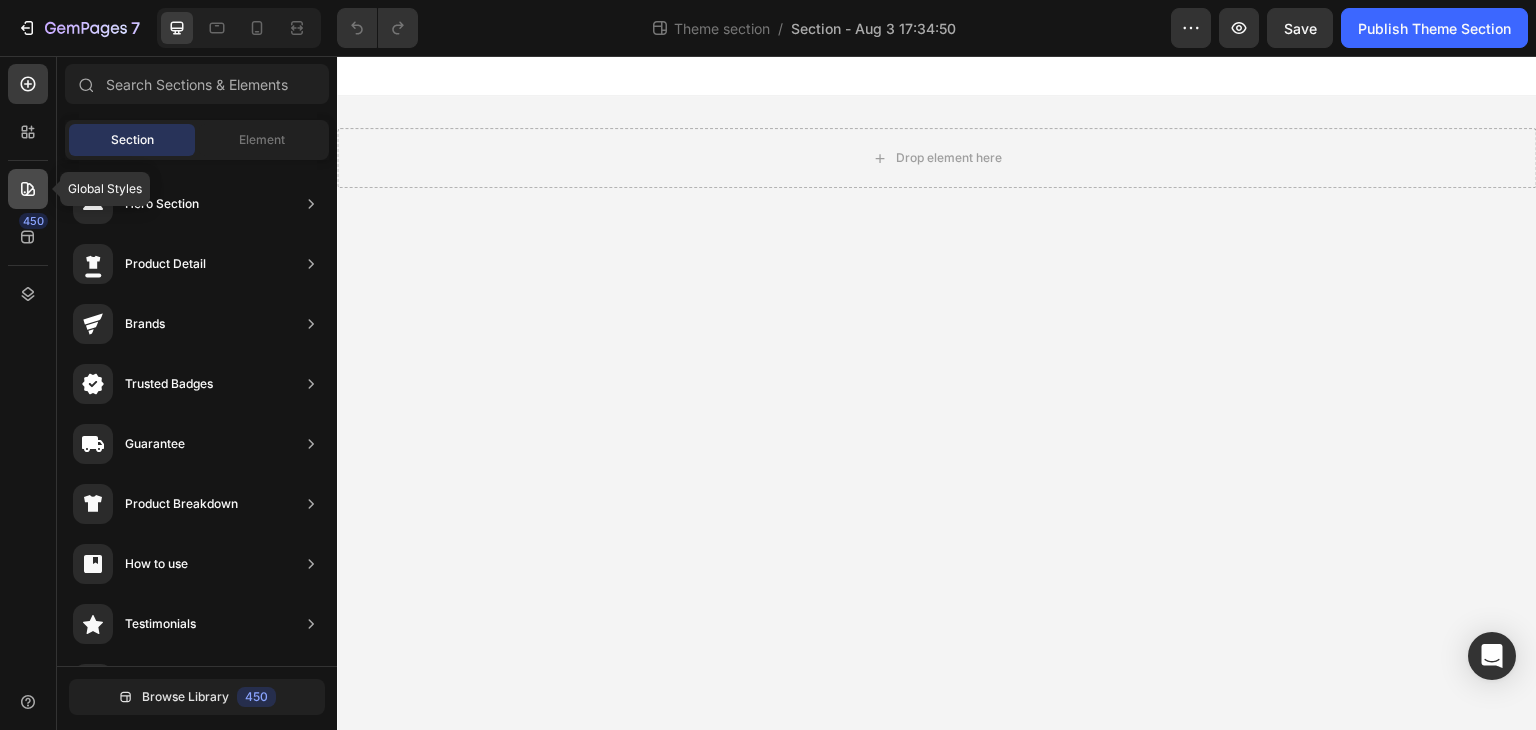 click 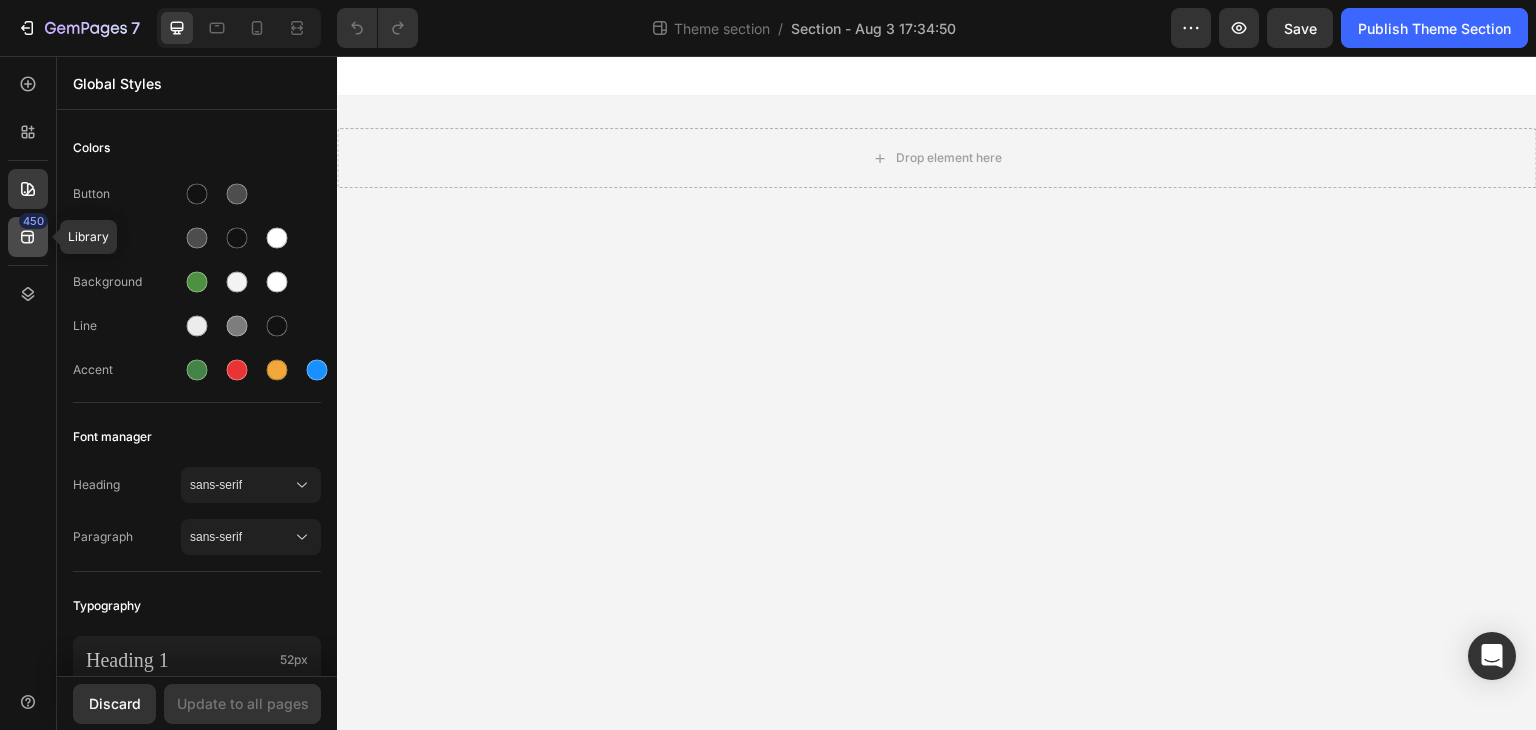 click on "450" at bounding box center (33, 221) 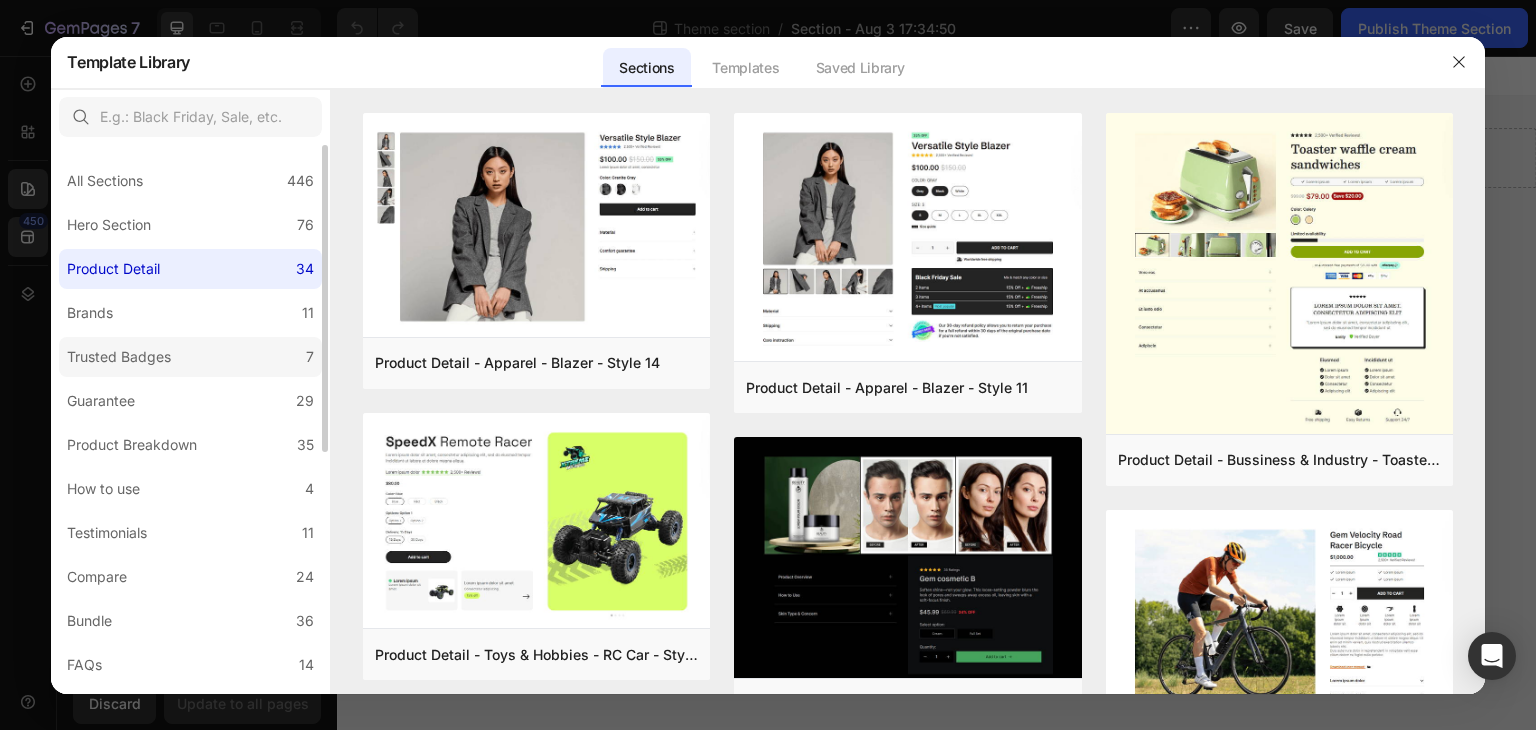 click on "Trusted Badges" at bounding box center [119, 357] 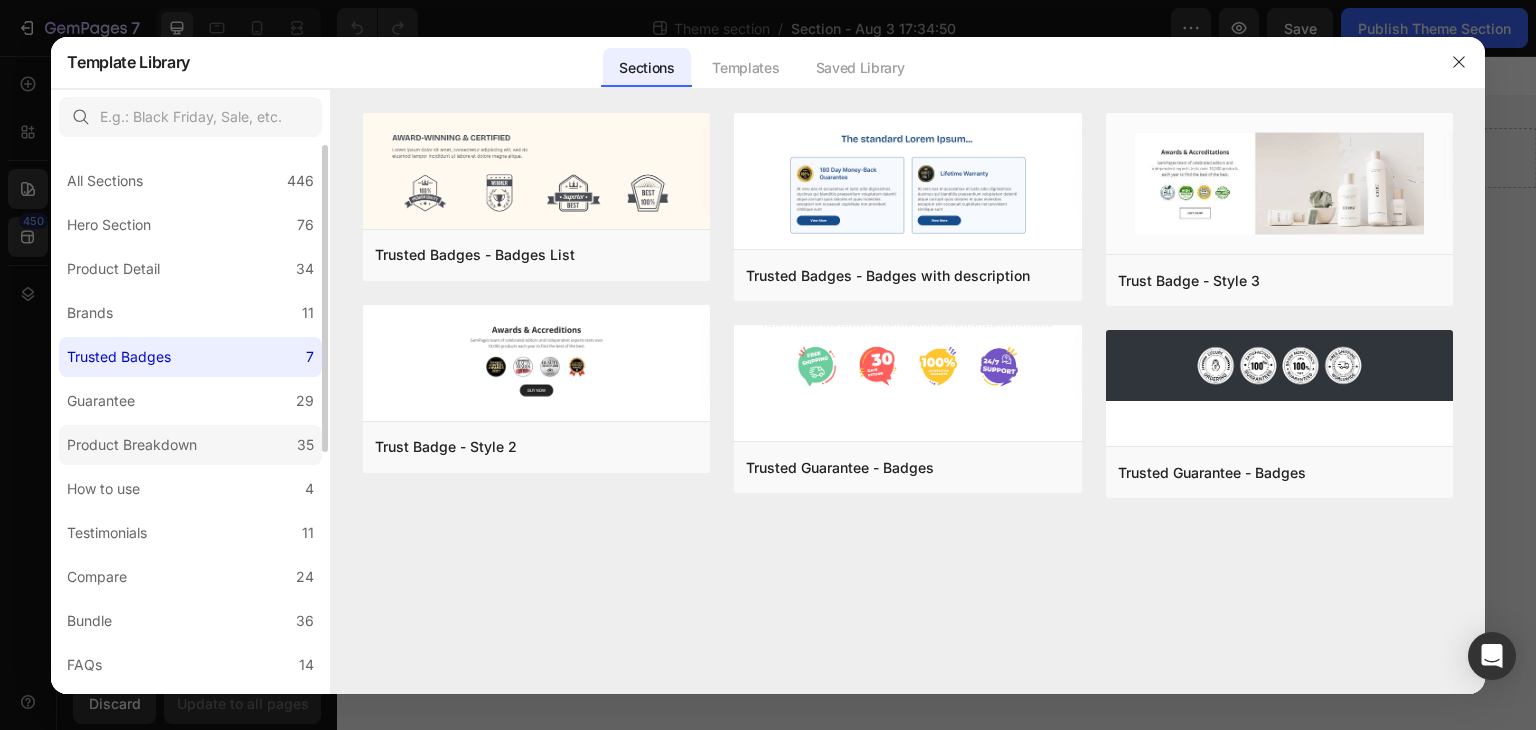 click on "Product Breakdown" at bounding box center (132, 445) 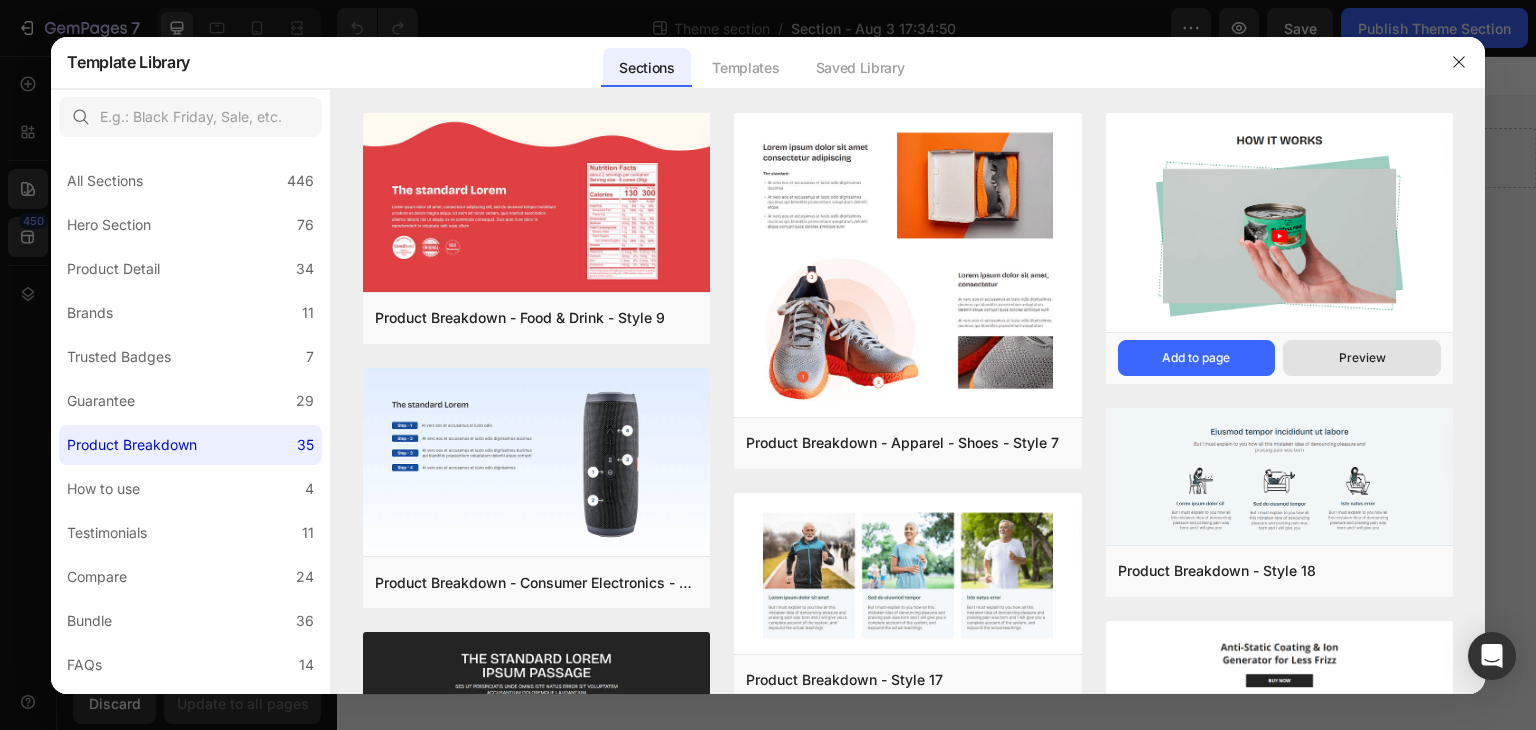 click on "Preview" at bounding box center [1362, 358] 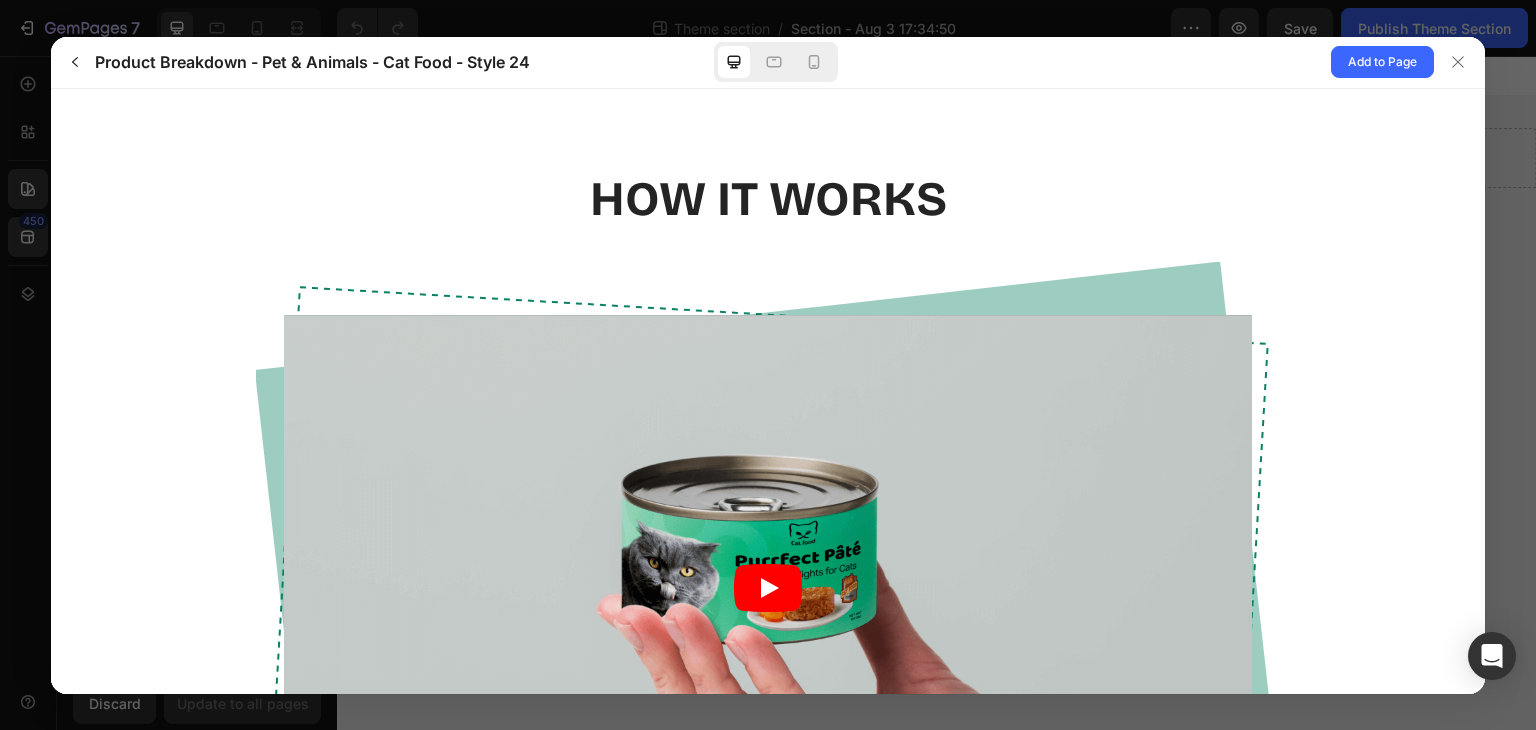 scroll, scrollTop: 0, scrollLeft: 0, axis: both 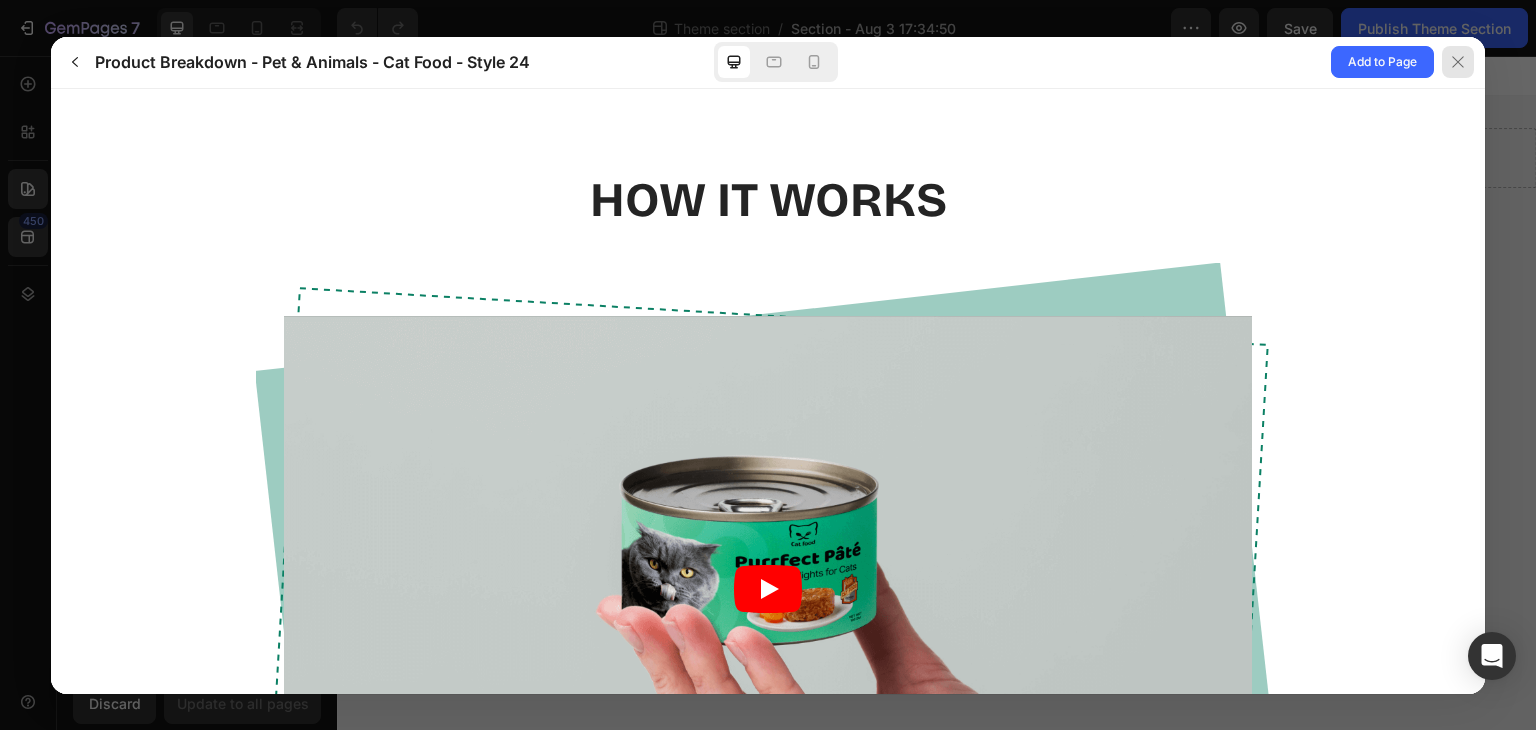 click at bounding box center [1458, 62] 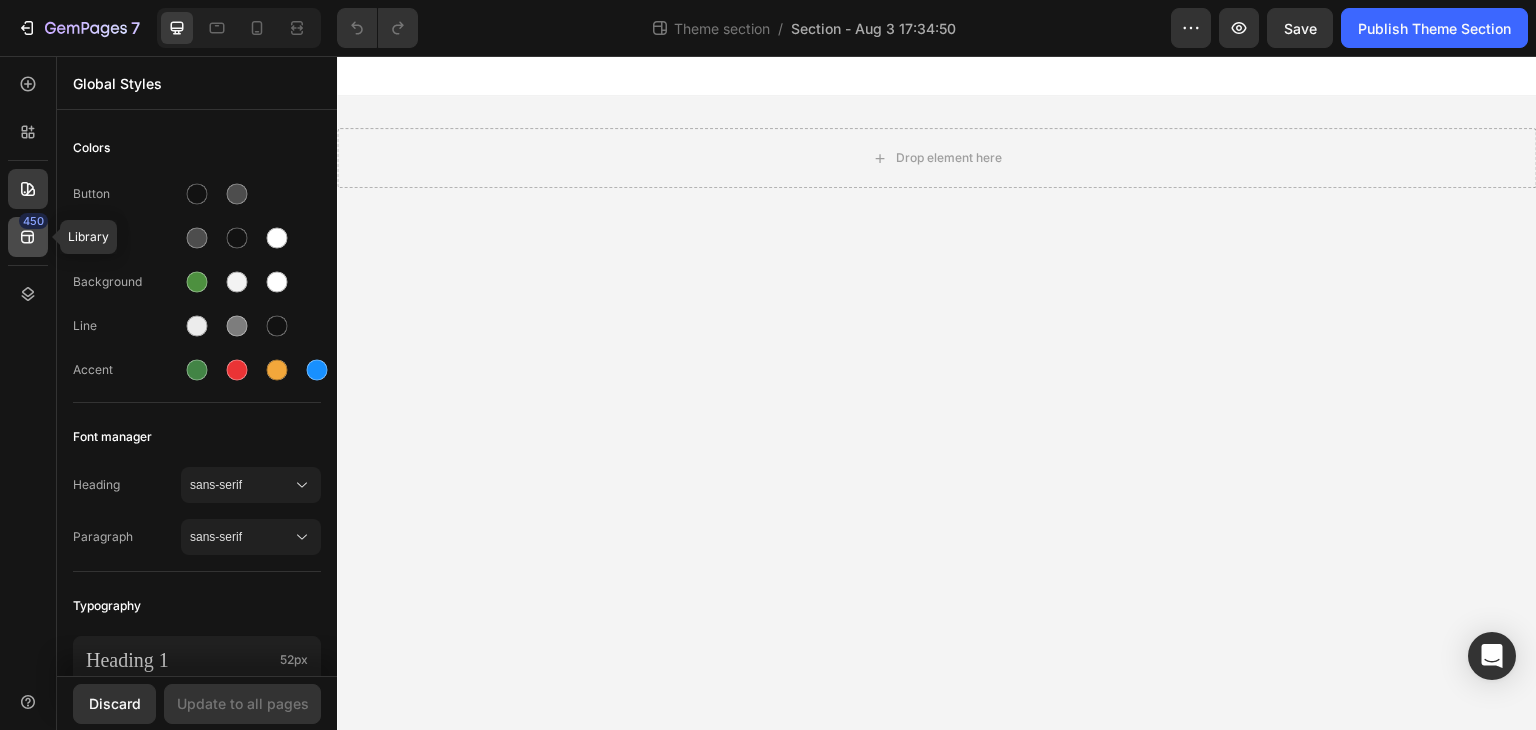 click on "450" at bounding box center (33, 221) 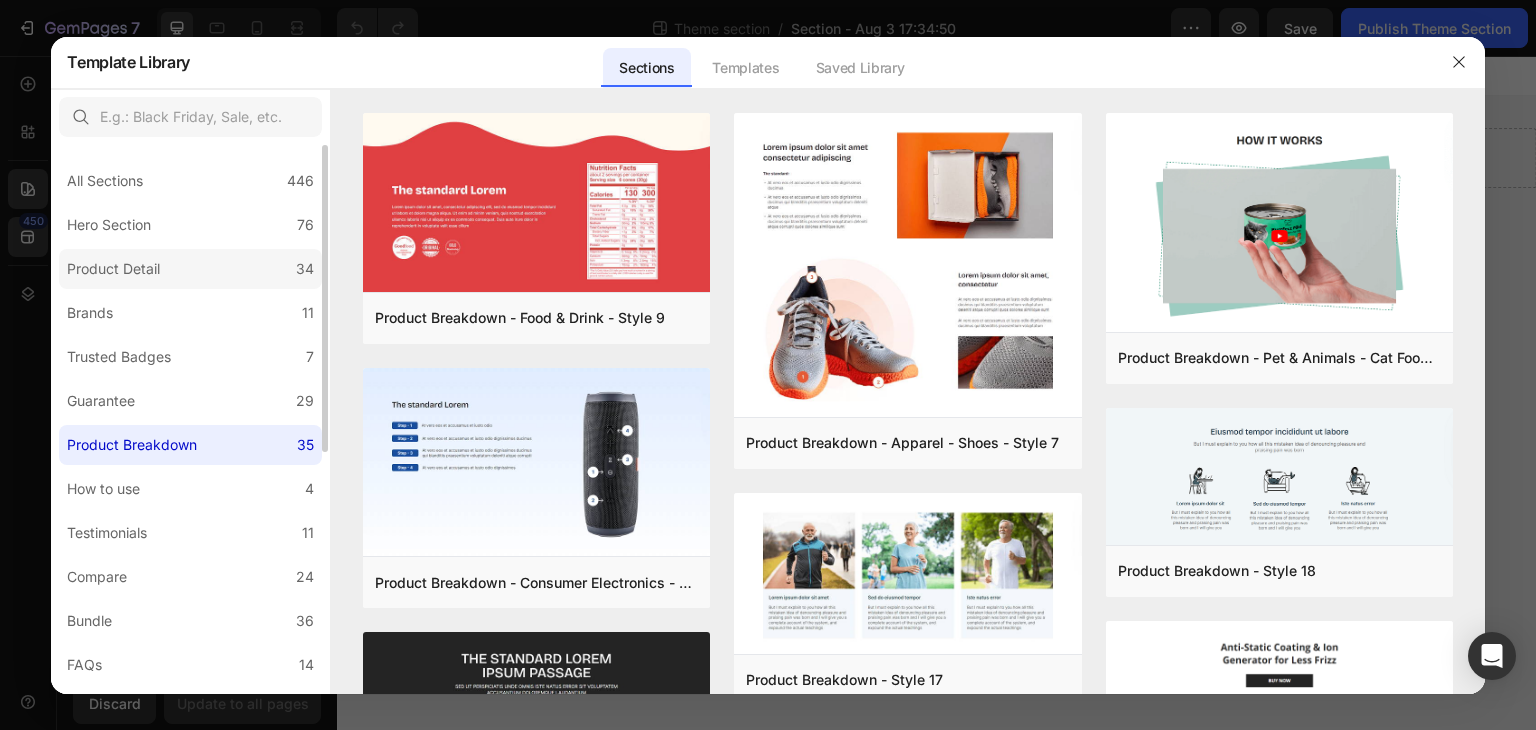click on "Product Detail" at bounding box center (113, 269) 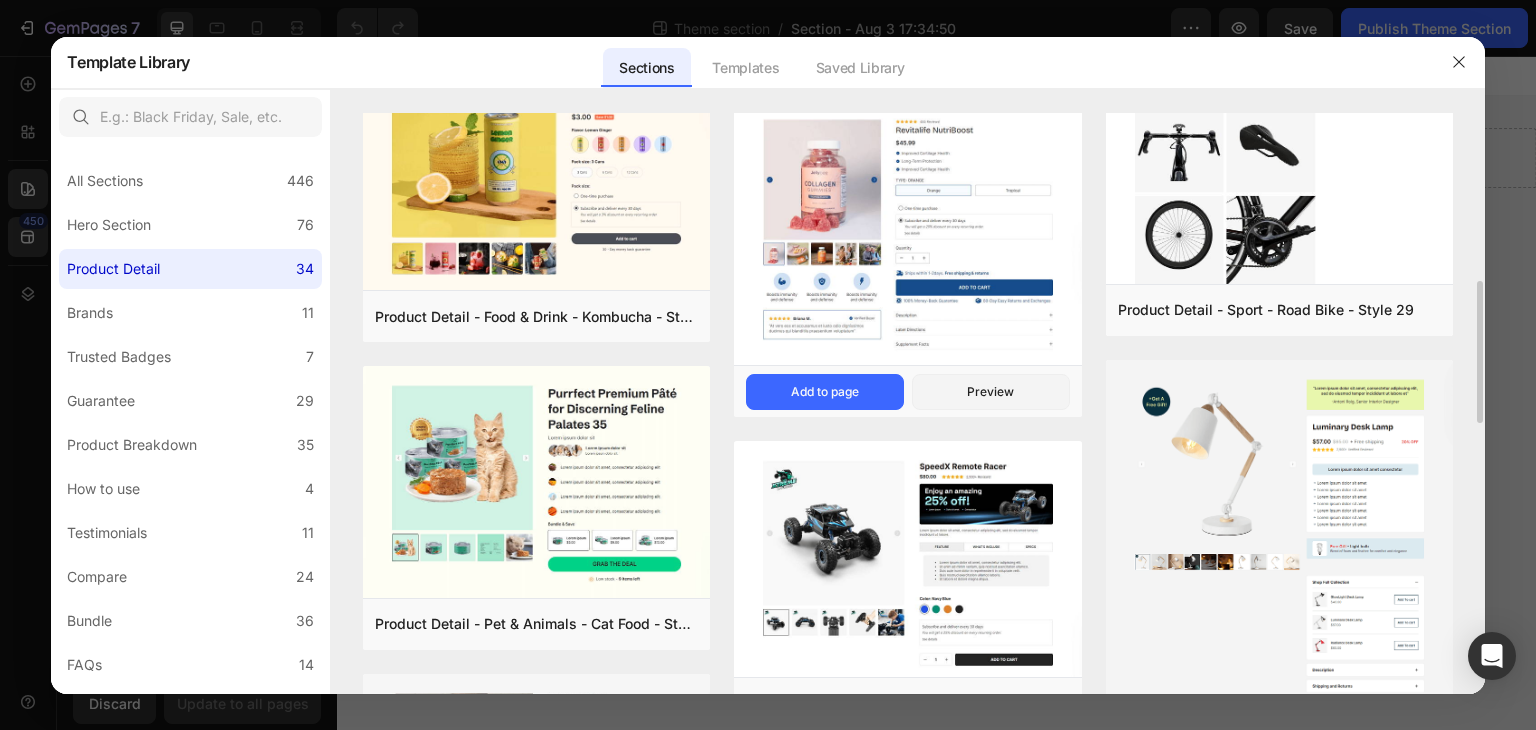 scroll, scrollTop: 663, scrollLeft: 0, axis: vertical 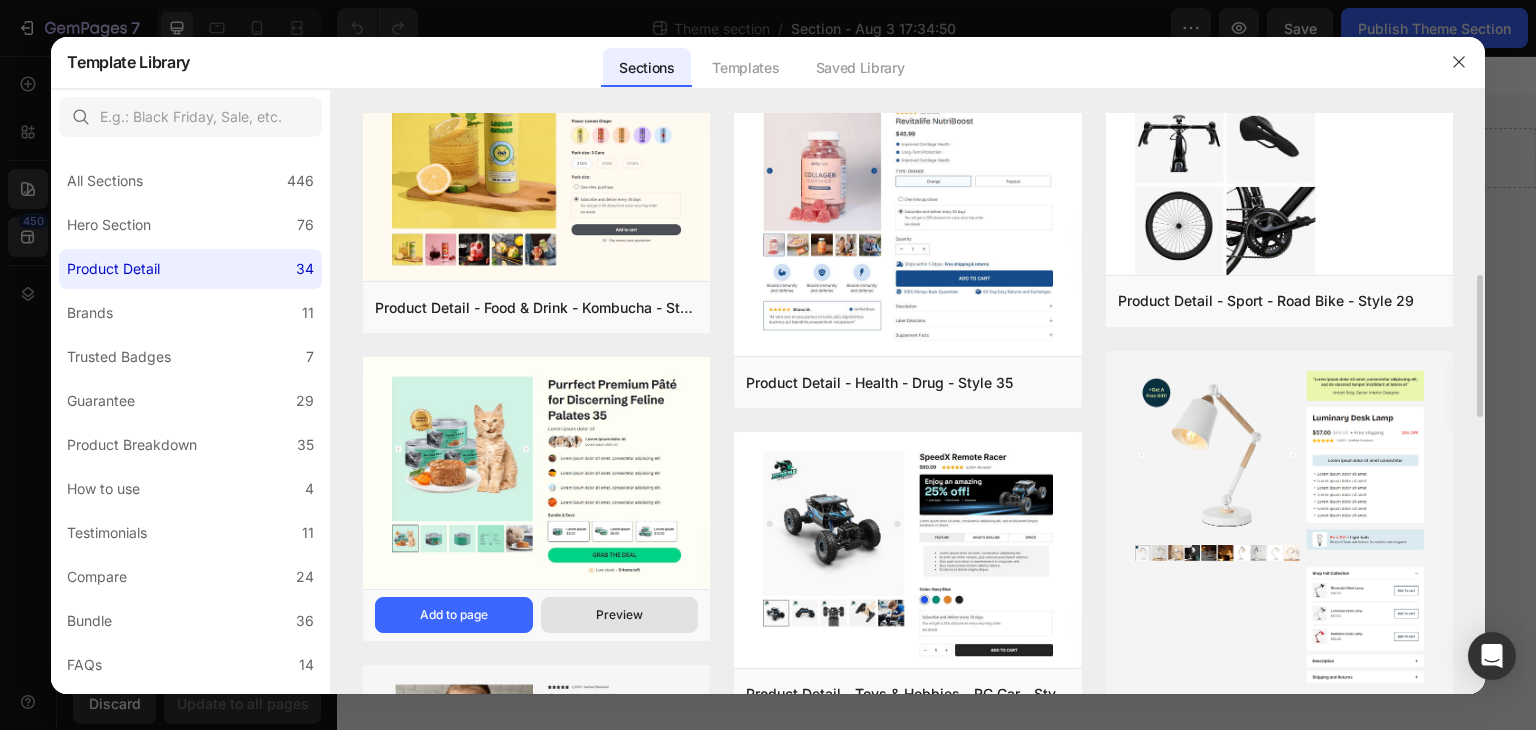 click on "Preview" at bounding box center (620, 615) 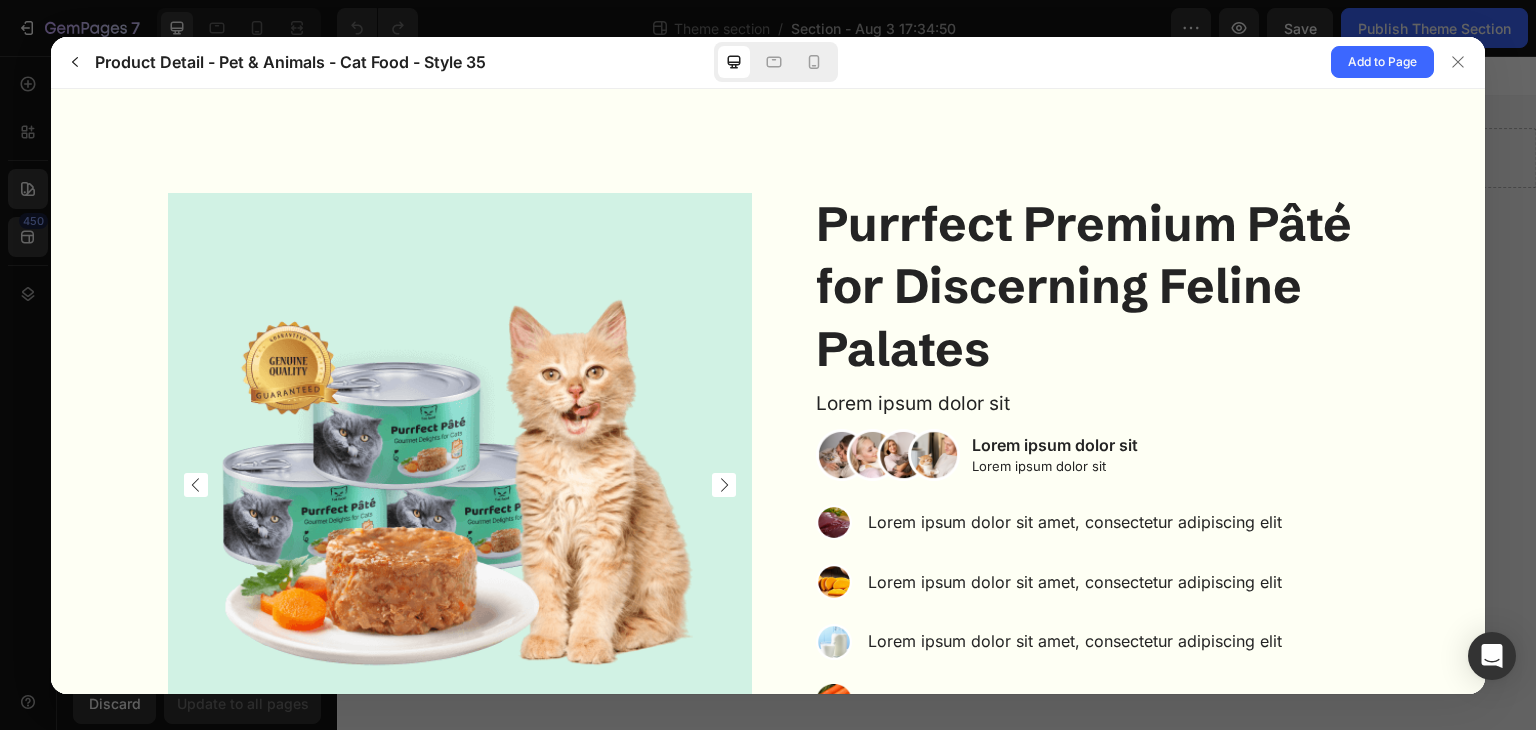 scroll, scrollTop: 0, scrollLeft: 0, axis: both 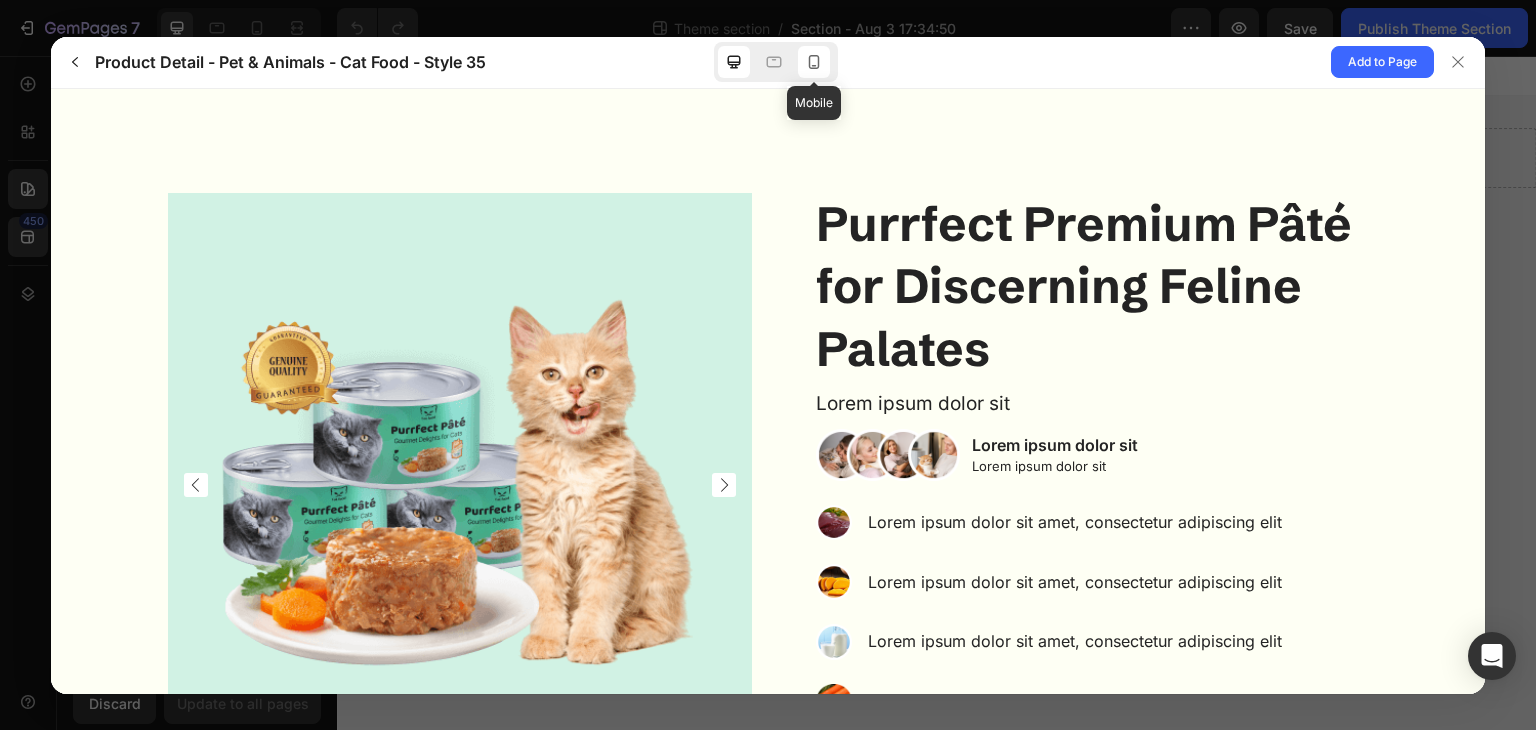 click 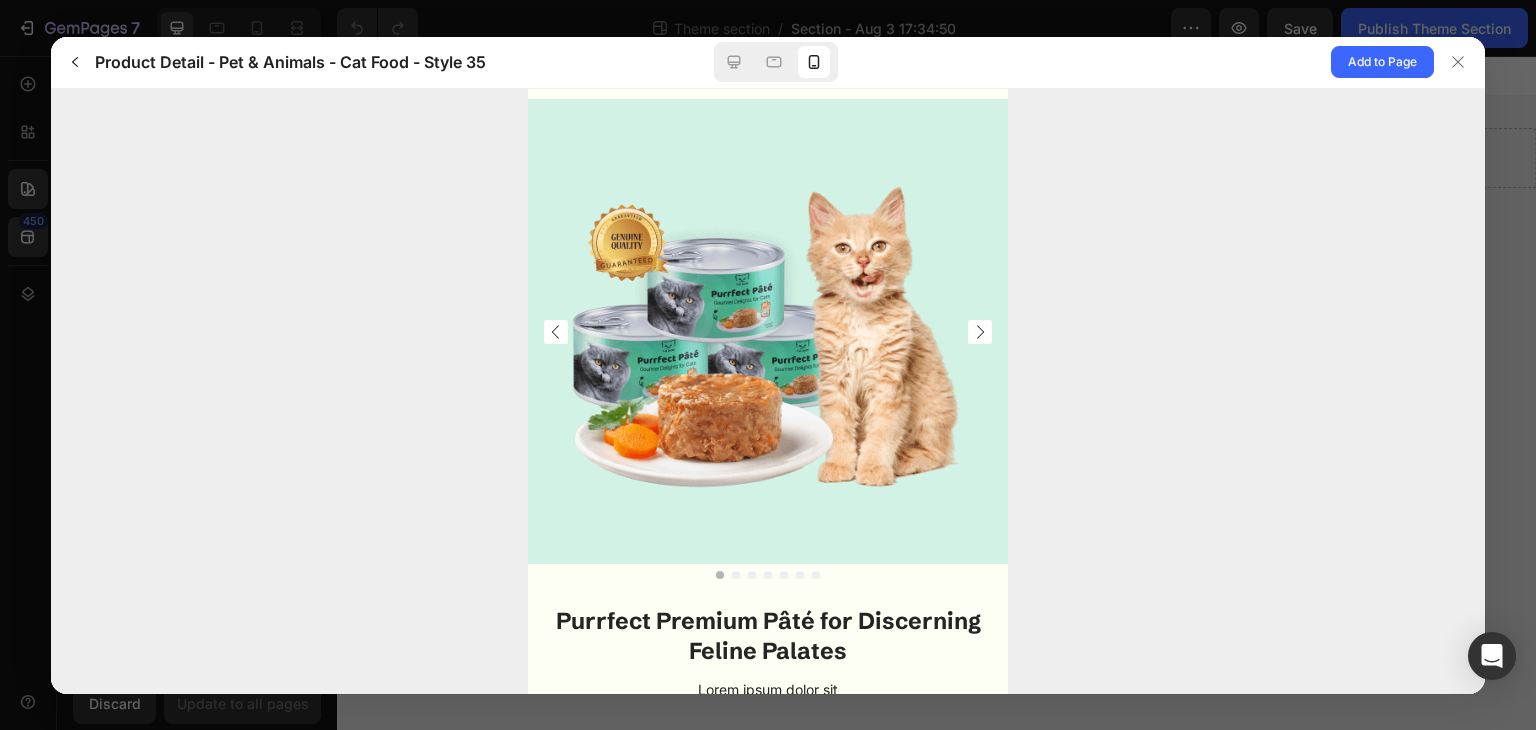 scroll, scrollTop: 0, scrollLeft: 0, axis: both 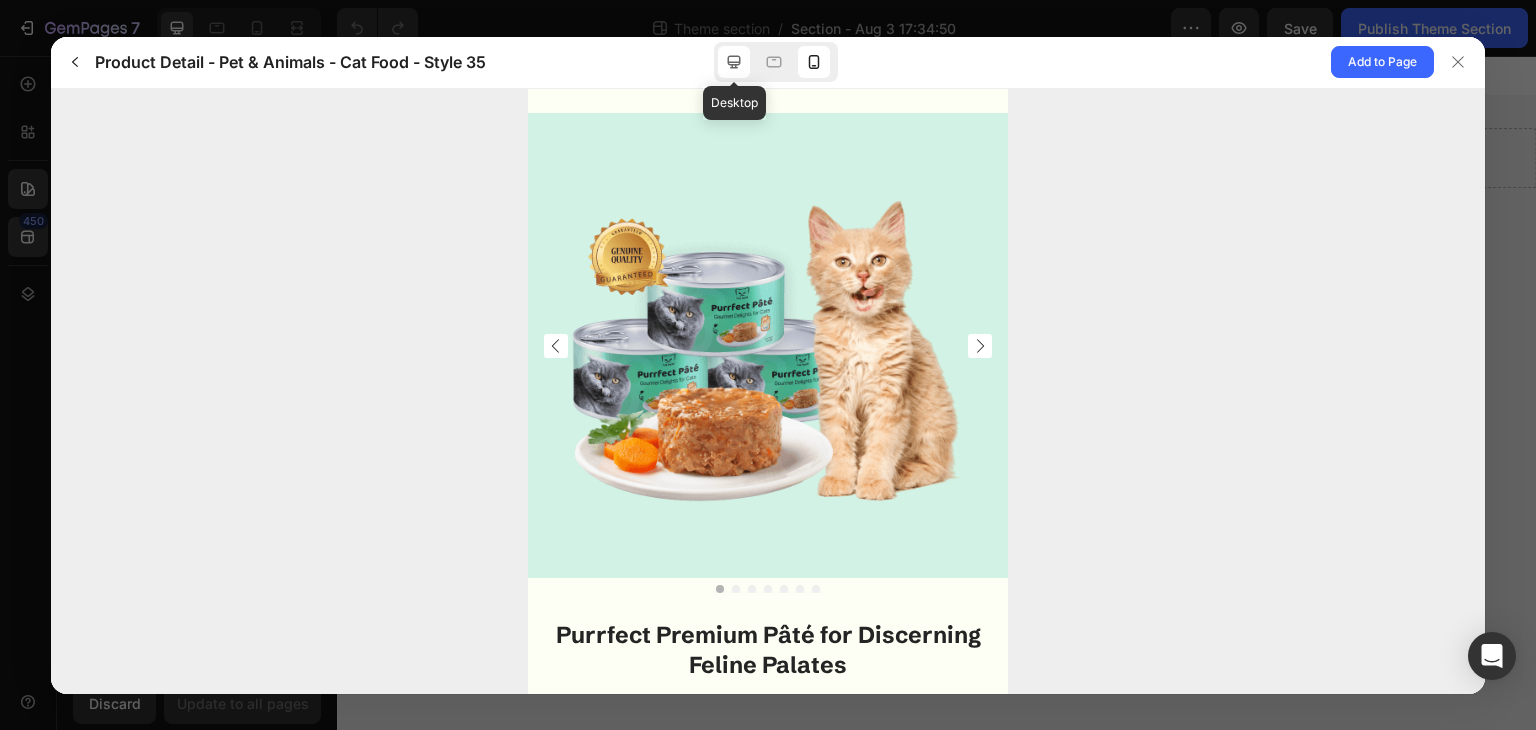 click 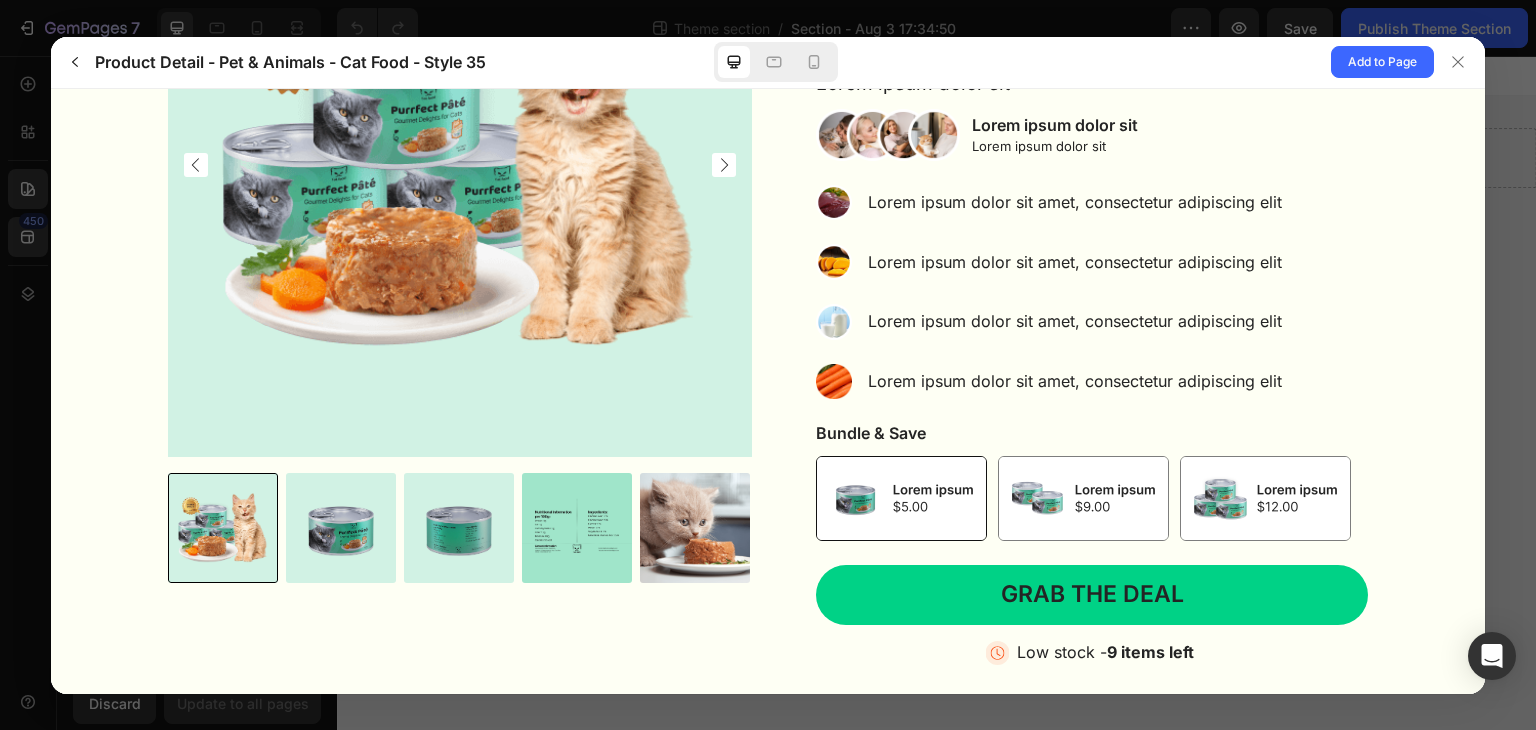 scroll, scrollTop: 334, scrollLeft: 0, axis: vertical 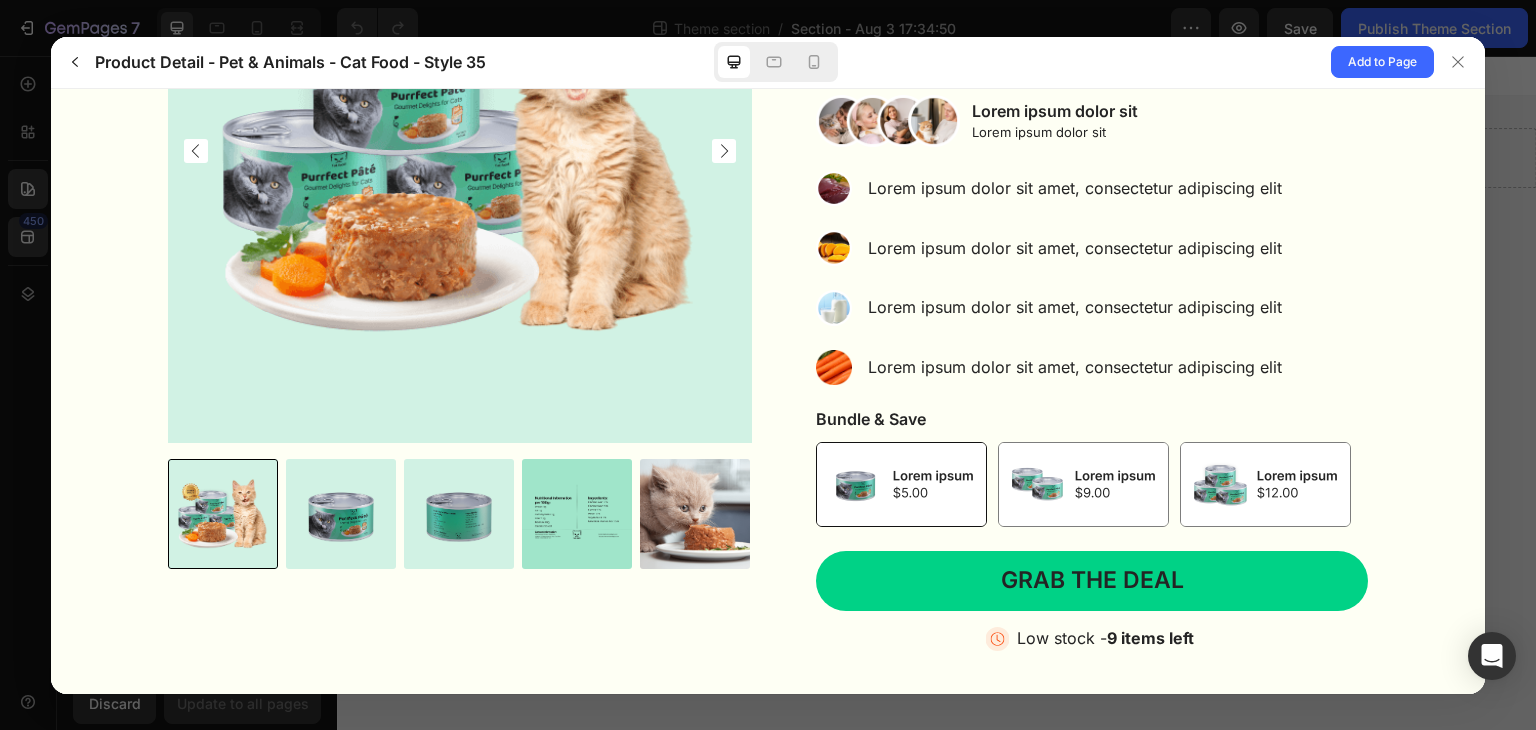 click at bounding box center (577, 513) 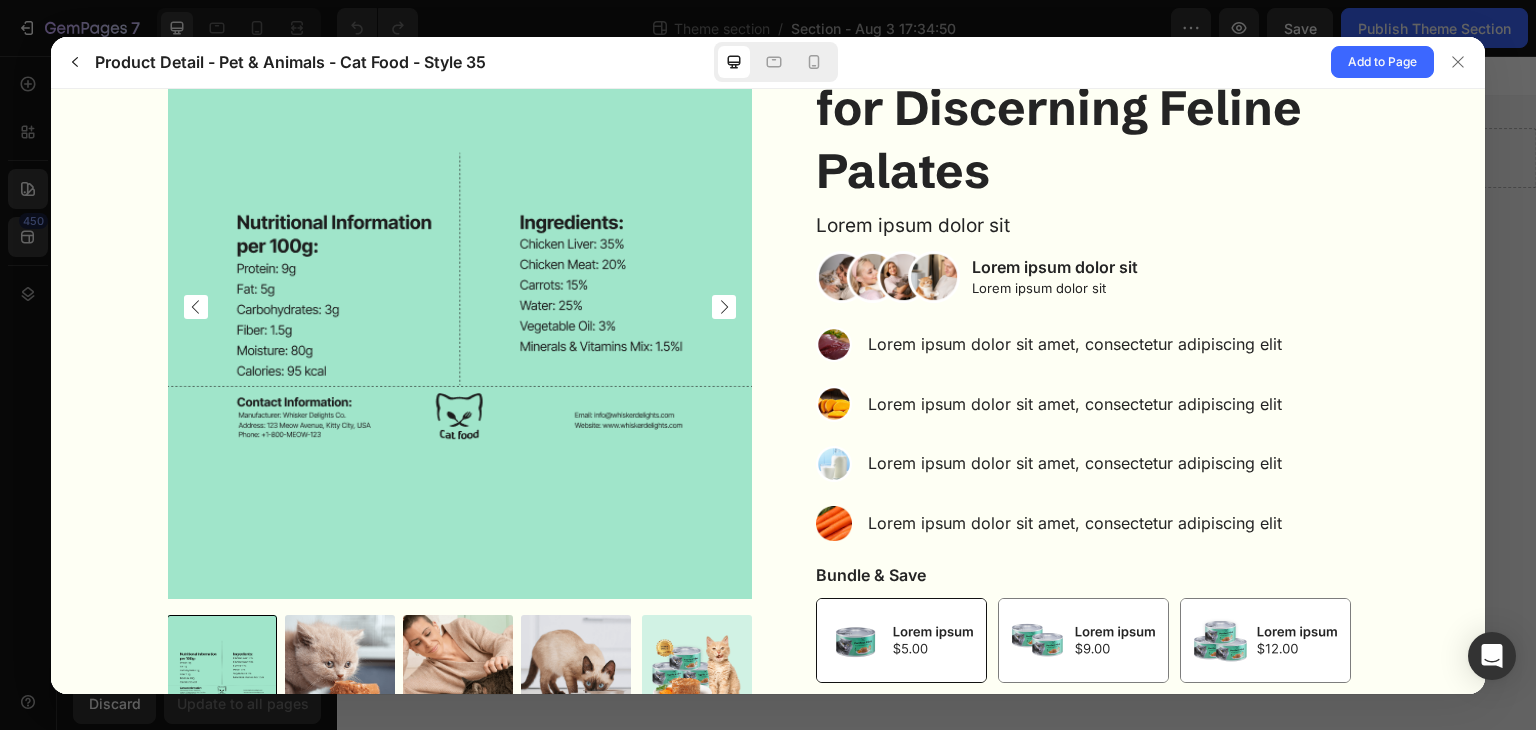 scroll, scrollTop: 168, scrollLeft: 0, axis: vertical 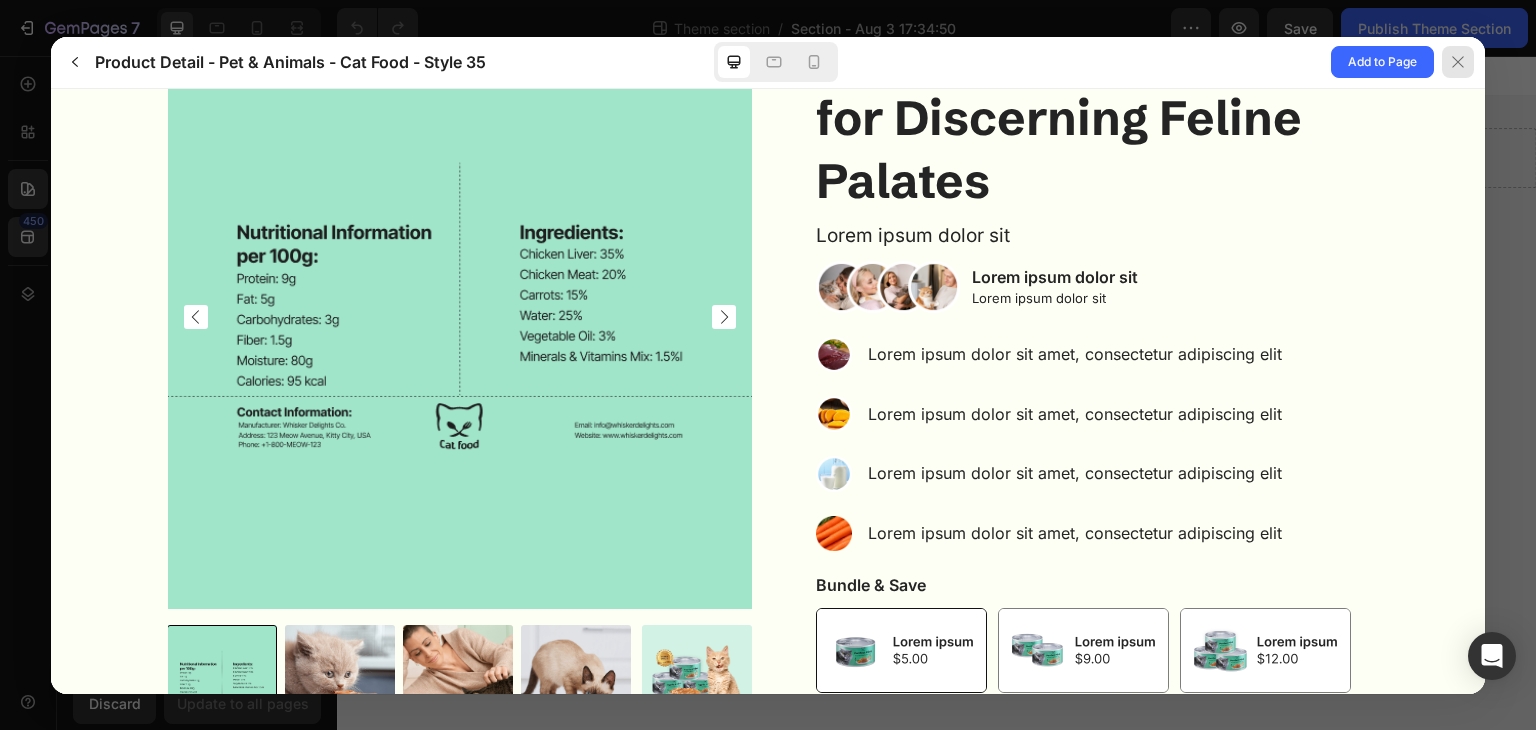 click at bounding box center (1458, 62) 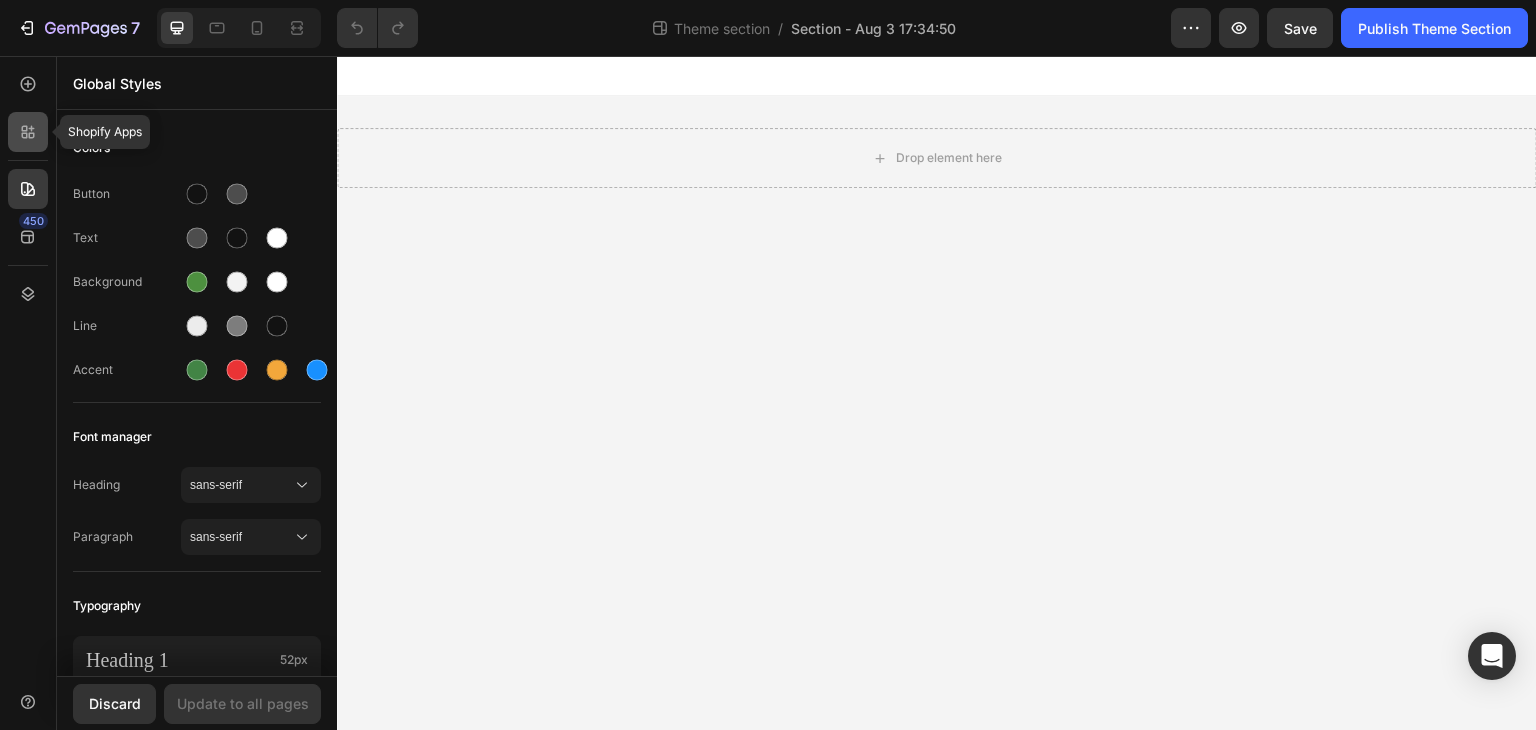 click 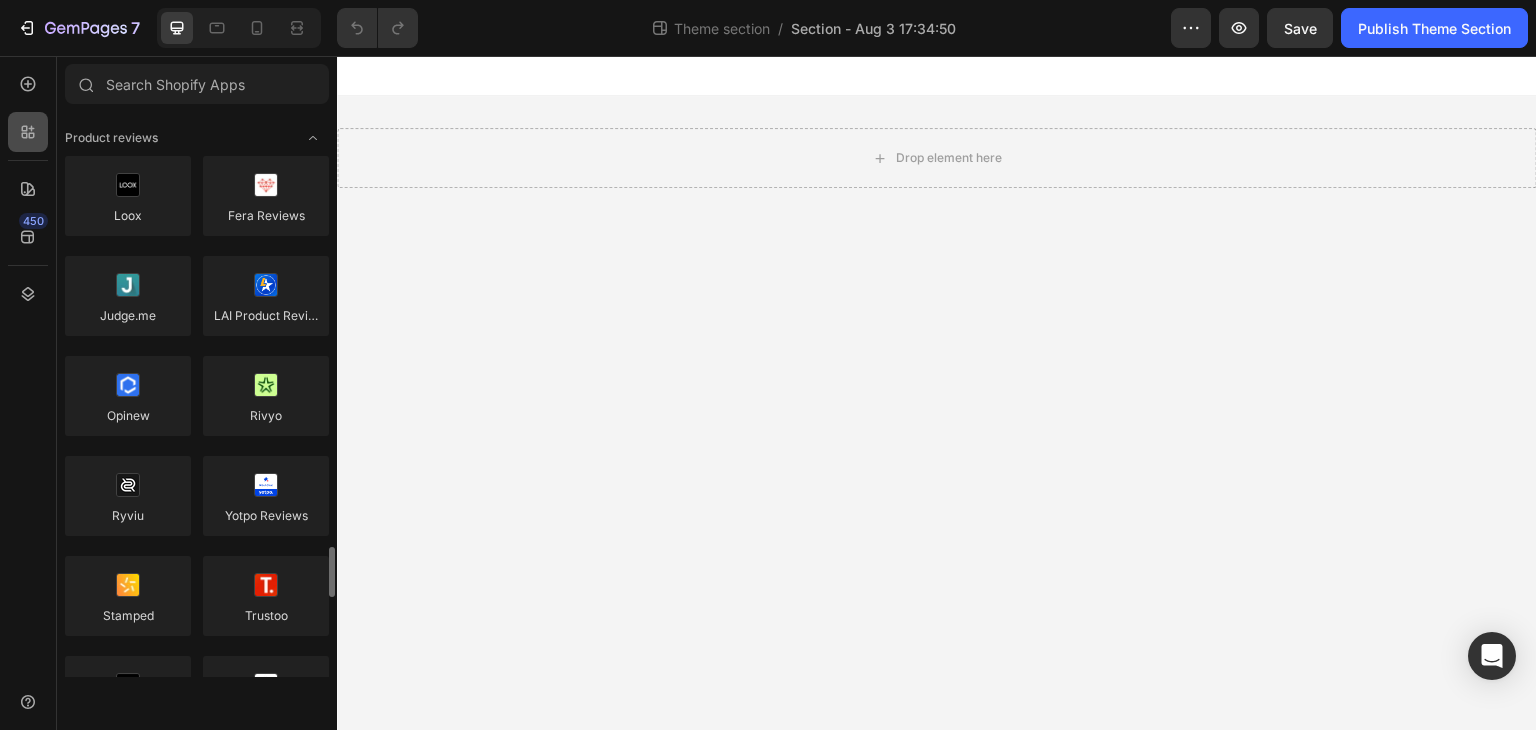 scroll, scrollTop: 400, scrollLeft: 0, axis: vertical 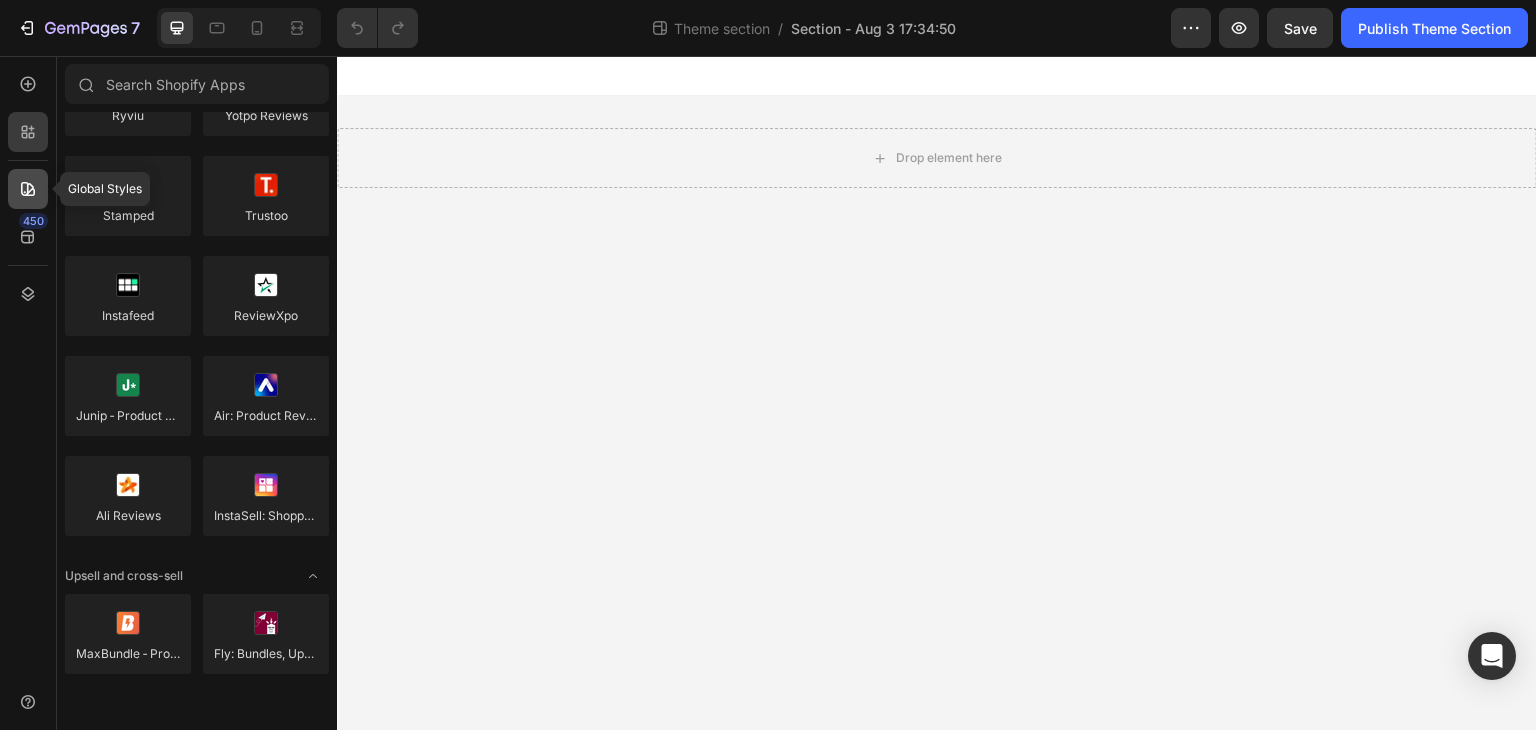 click 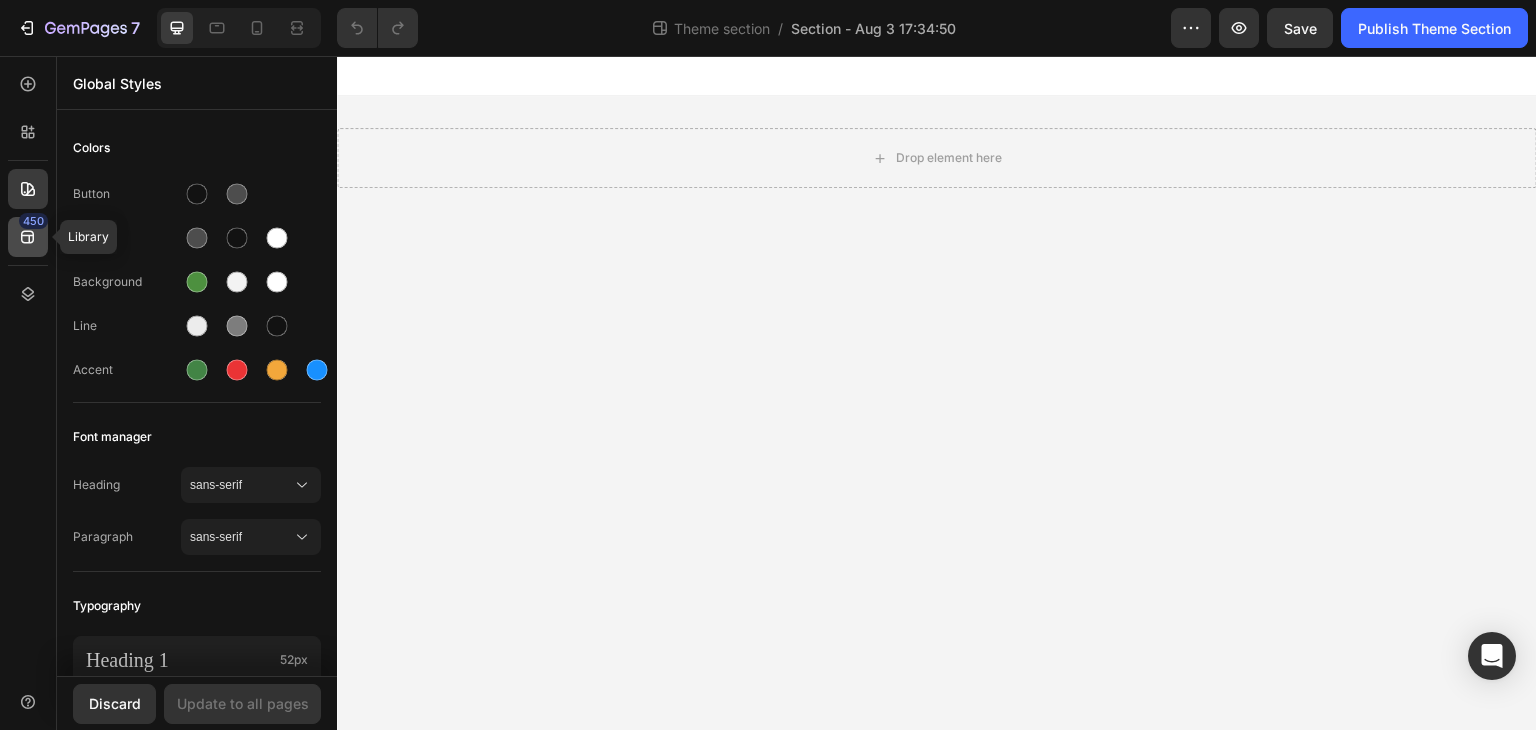 click on "450" 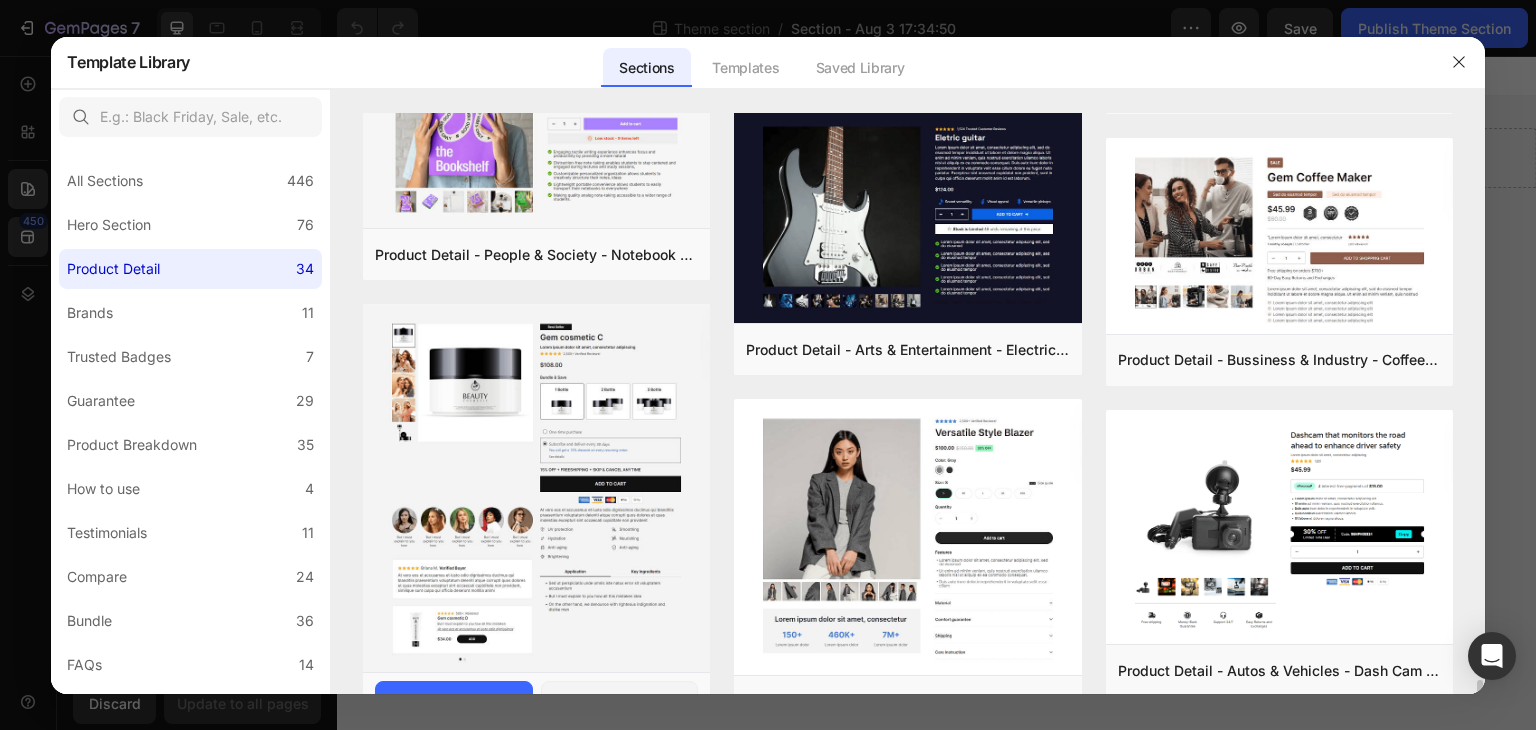 scroll, scrollTop: 1600, scrollLeft: 0, axis: vertical 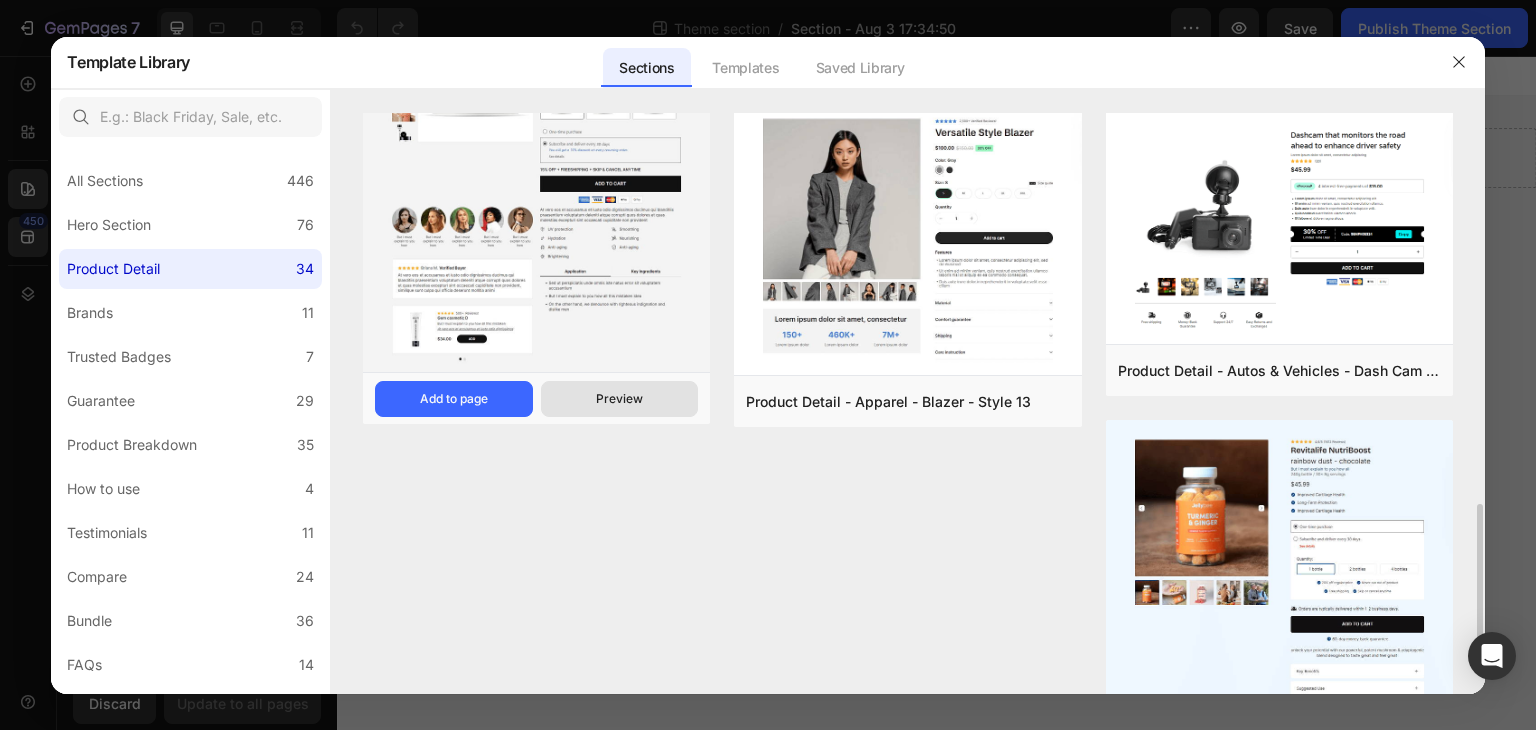 click on "Preview" at bounding box center (619, 399) 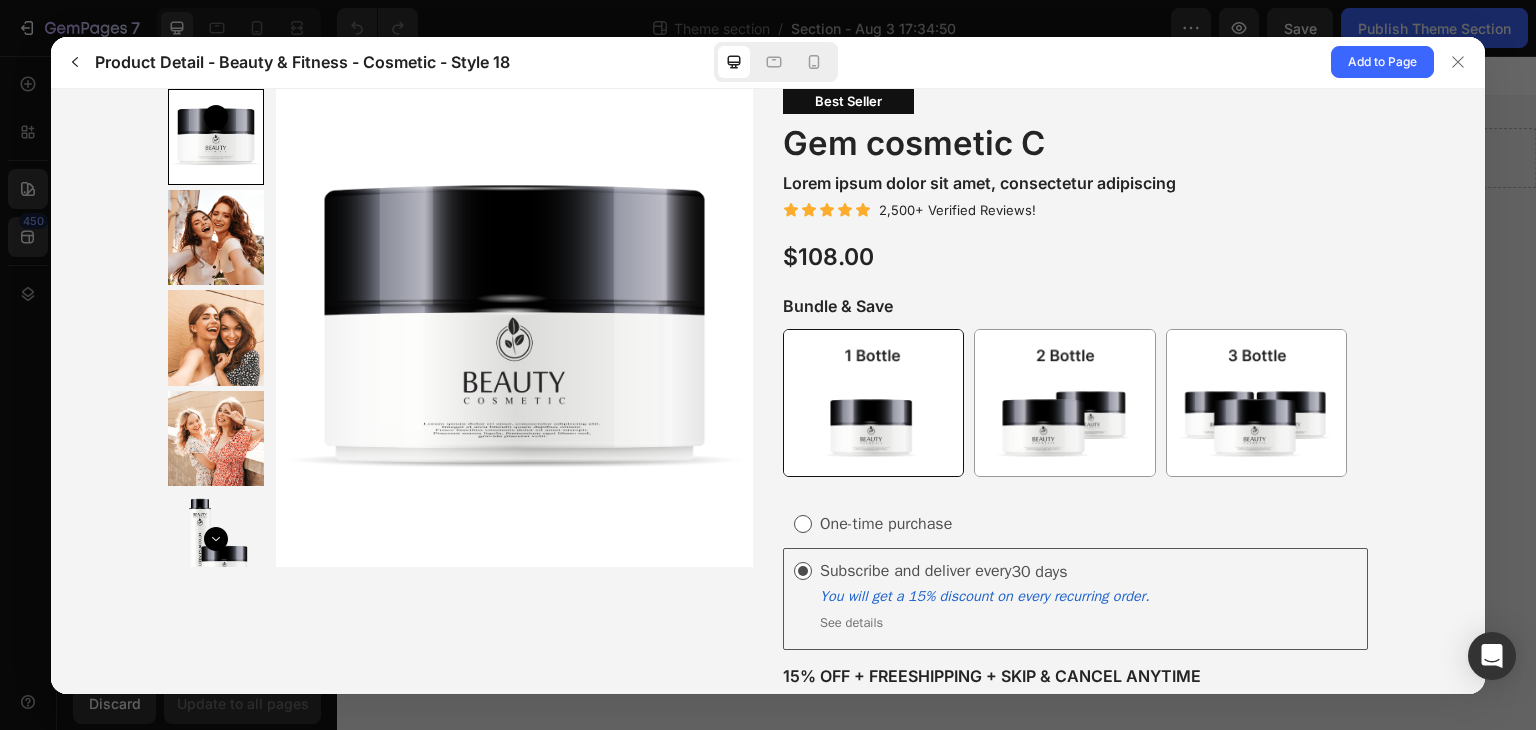 scroll, scrollTop: 107, scrollLeft: 0, axis: vertical 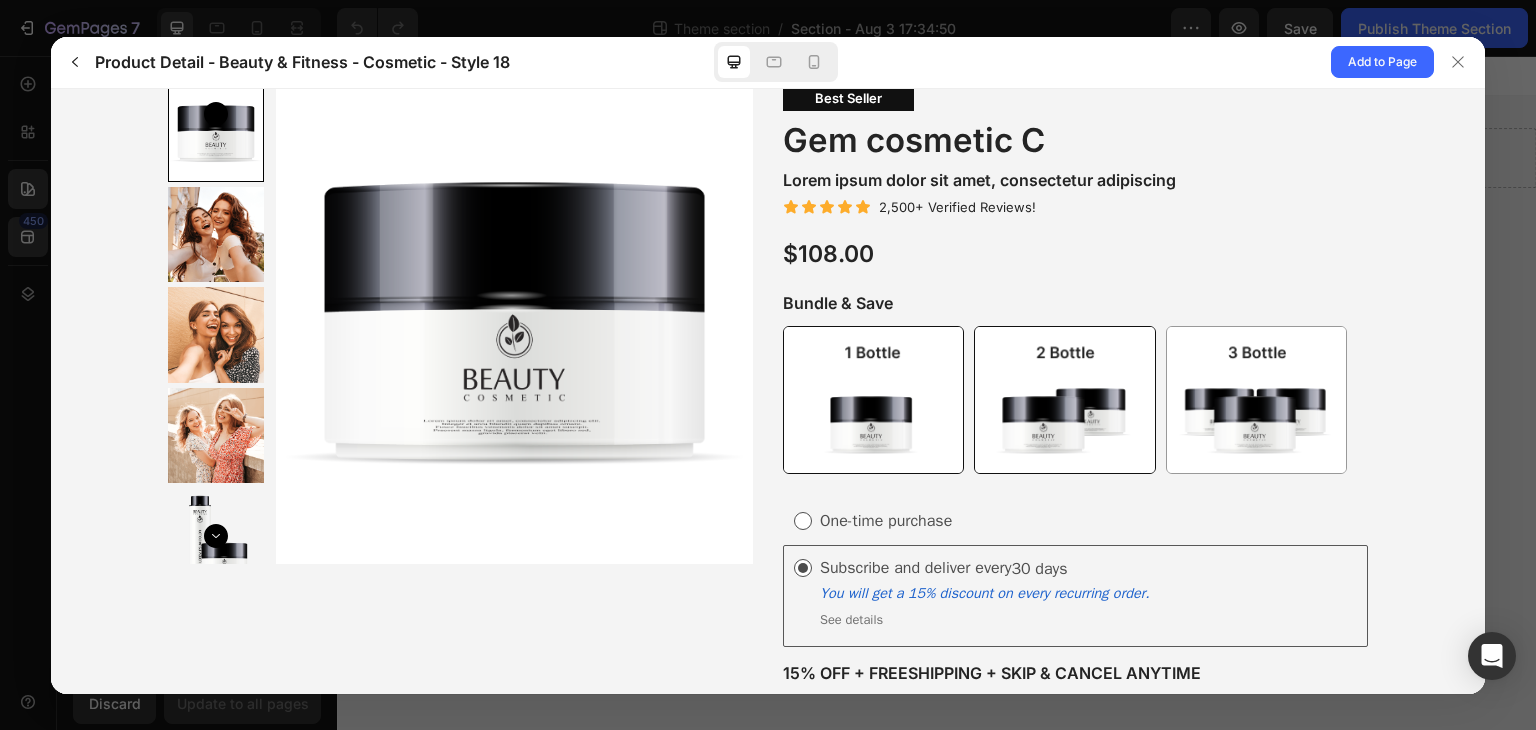 click at bounding box center [1064, 398] 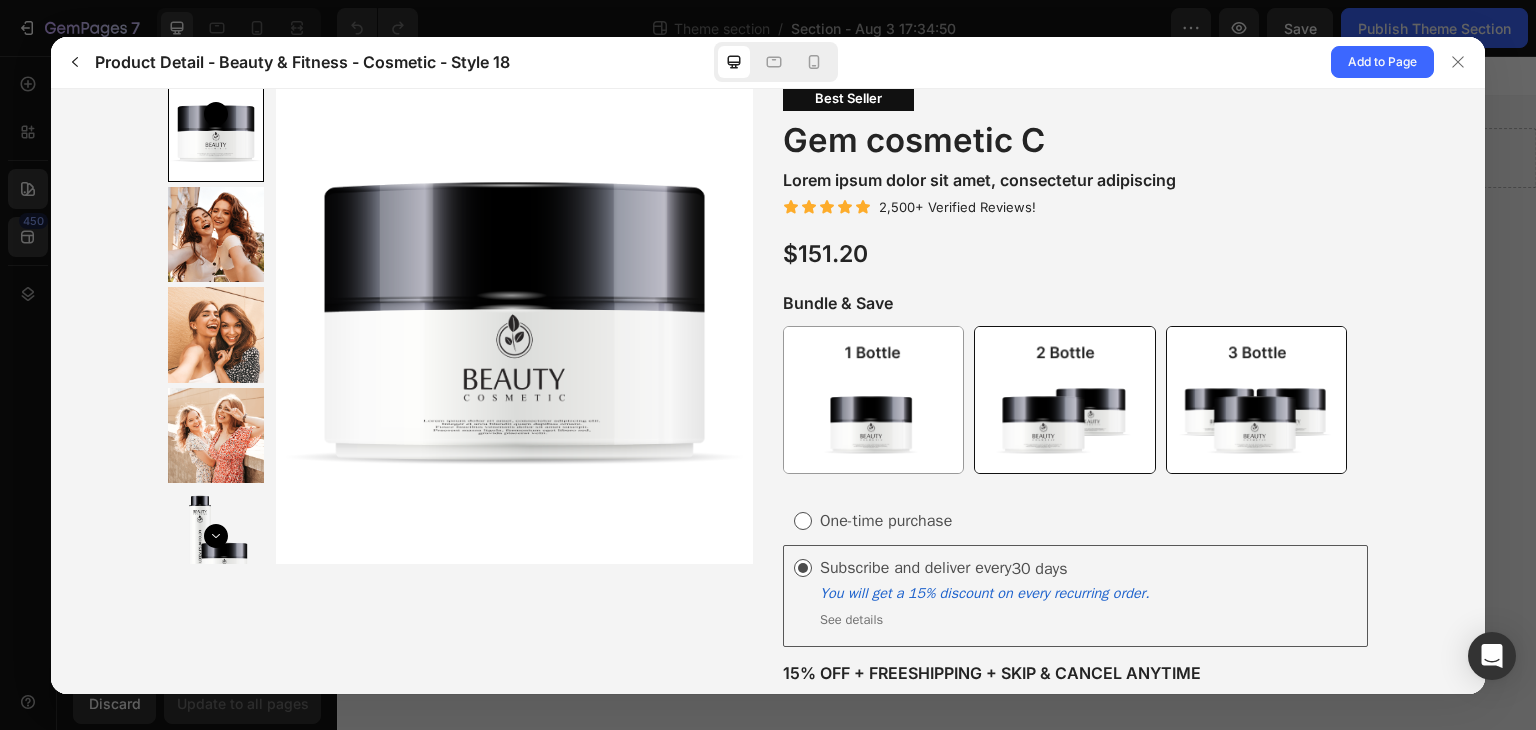 click at bounding box center [1256, 398] 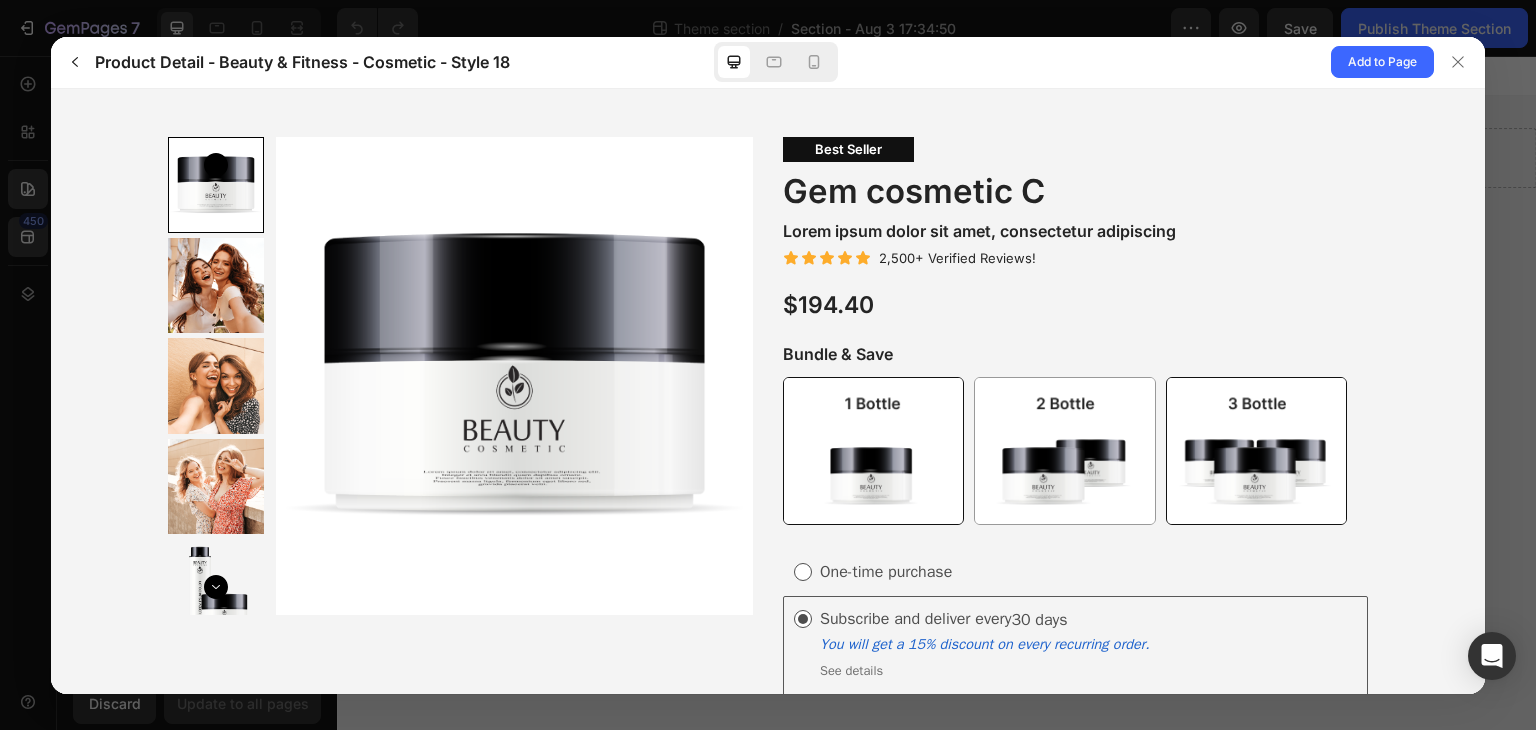 scroll, scrollTop: 40, scrollLeft: 0, axis: vertical 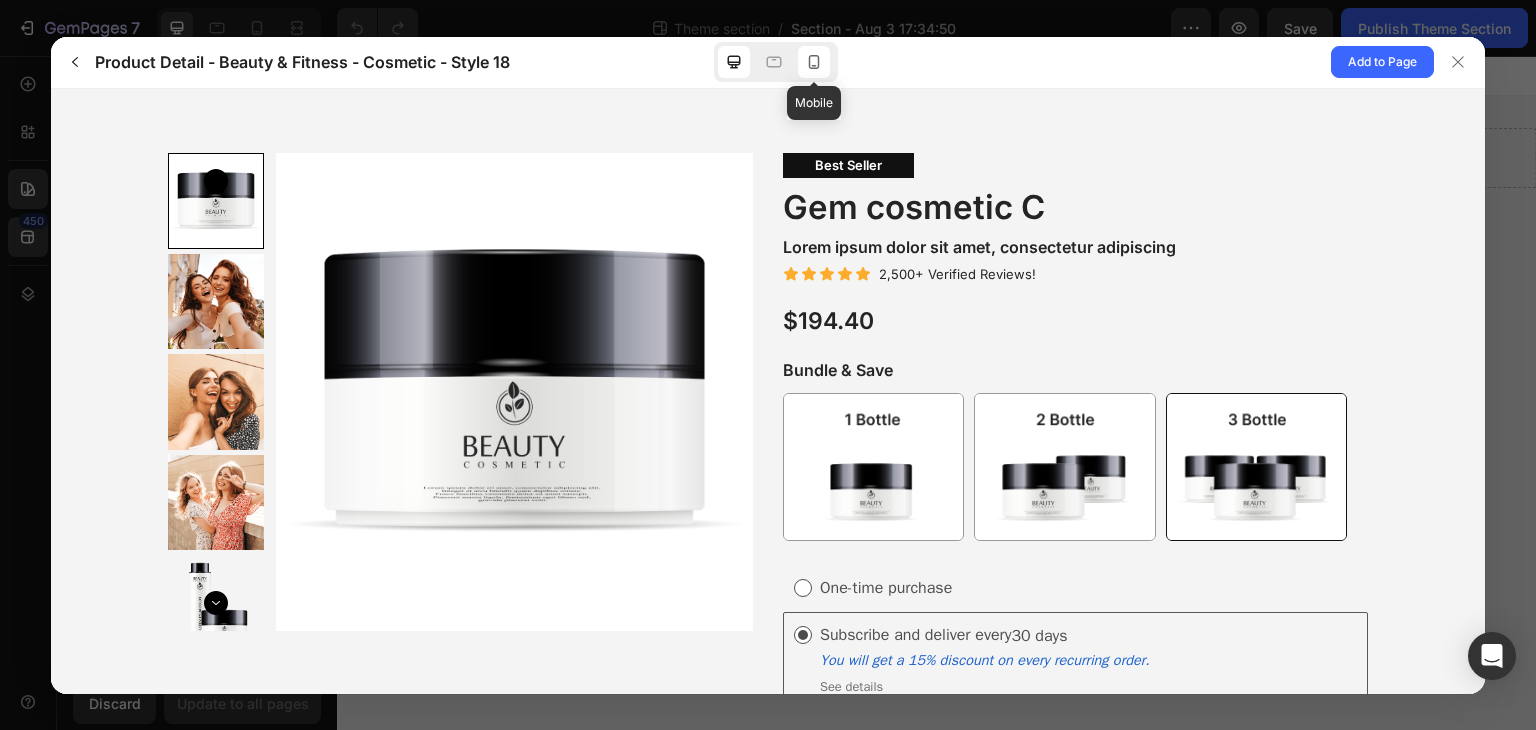 click 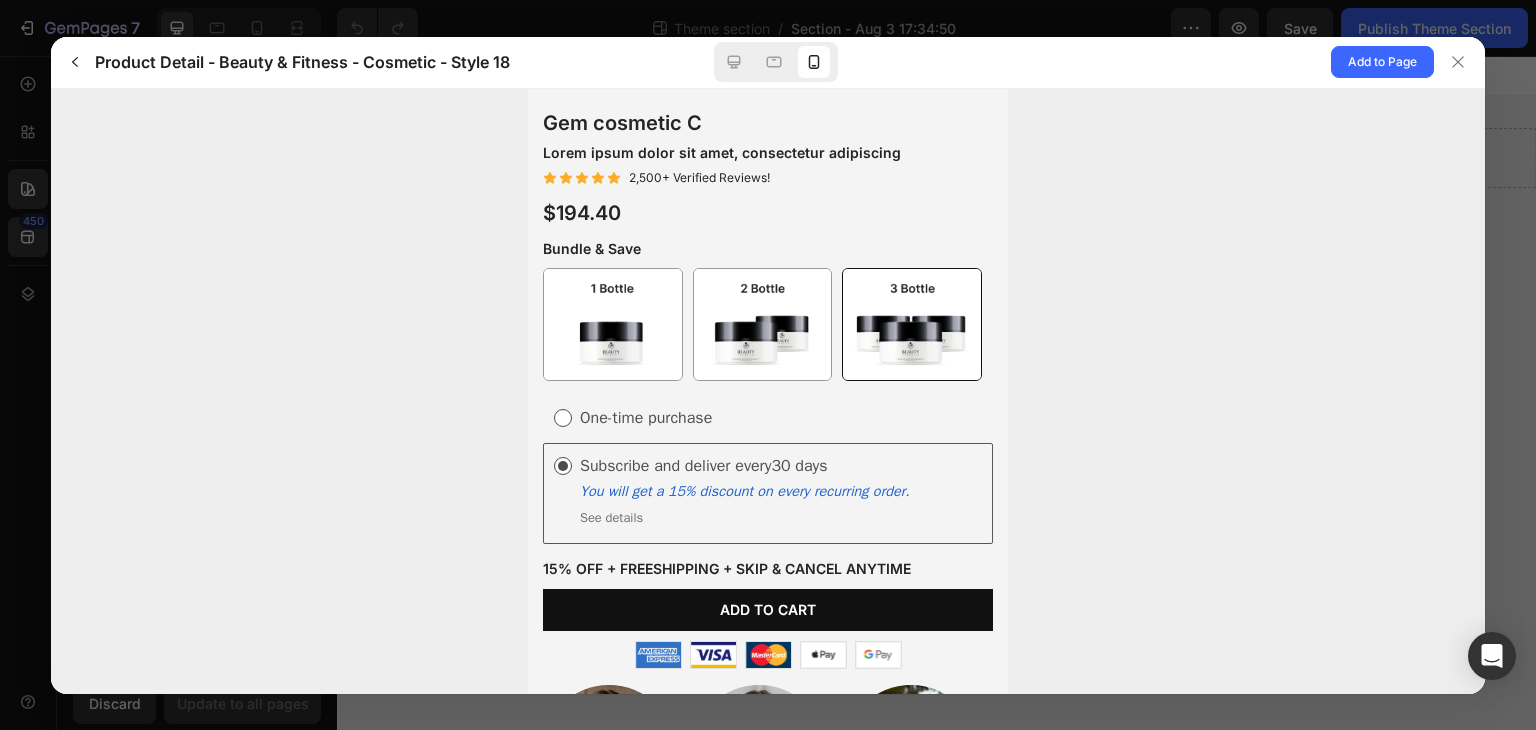scroll, scrollTop: 536, scrollLeft: 0, axis: vertical 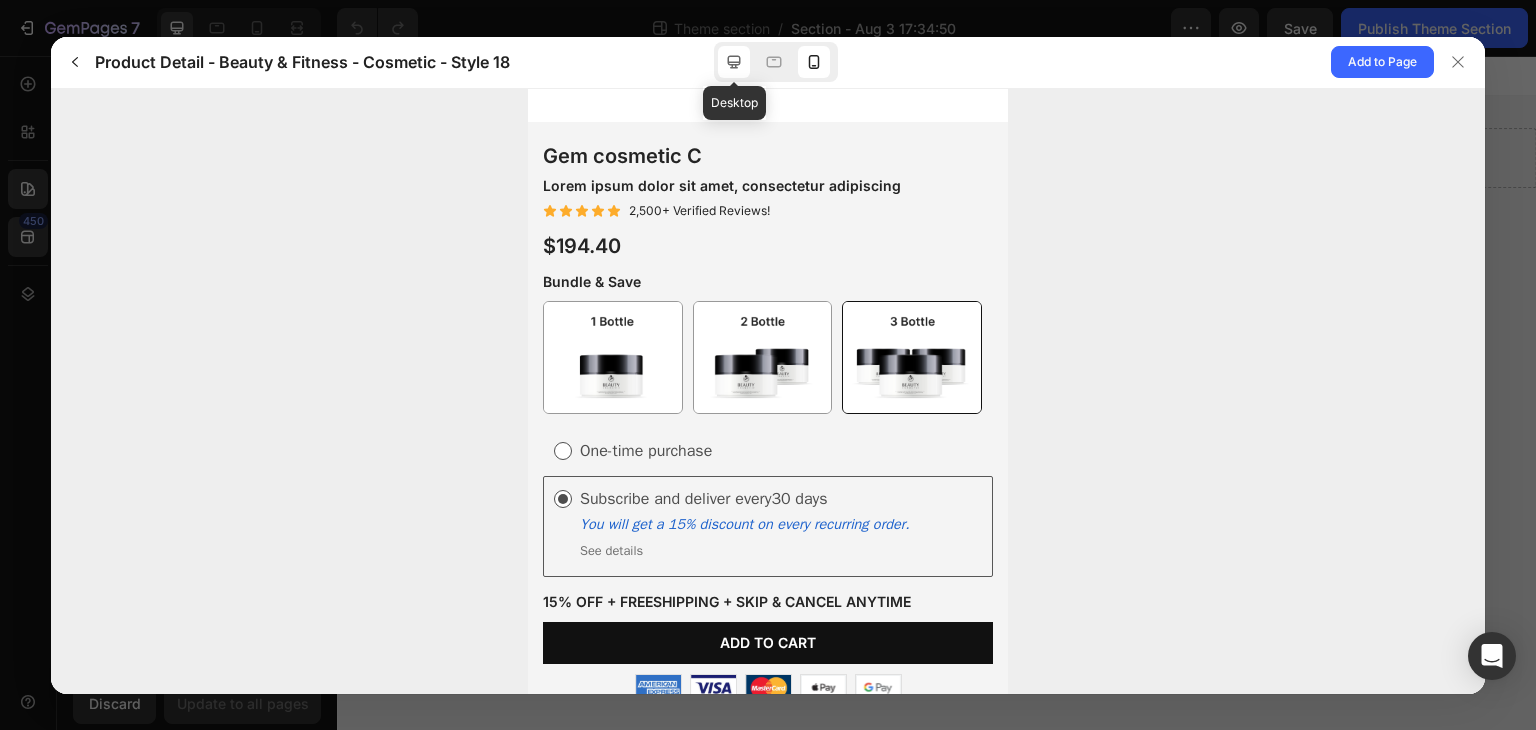click 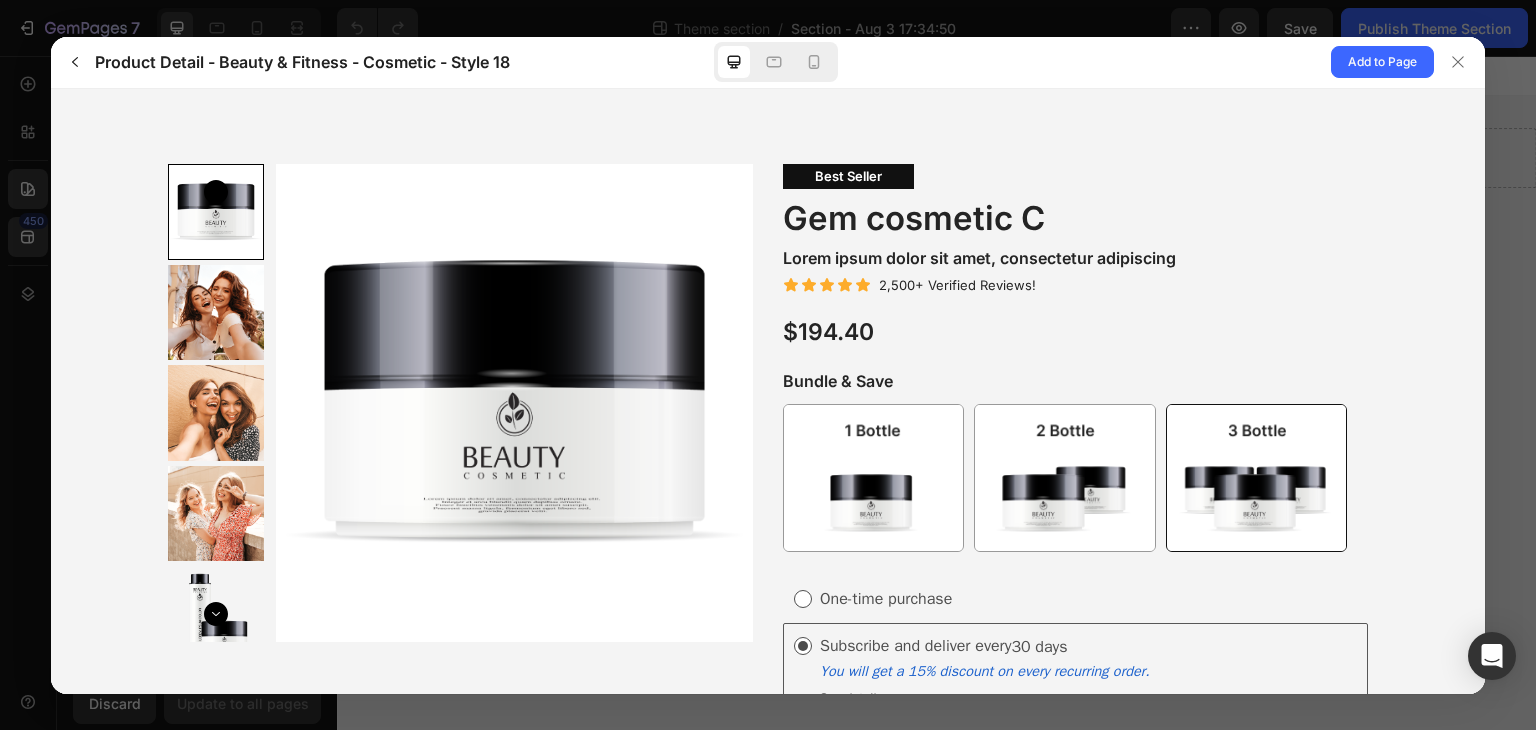 scroll, scrollTop: 0, scrollLeft: 0, axis: both 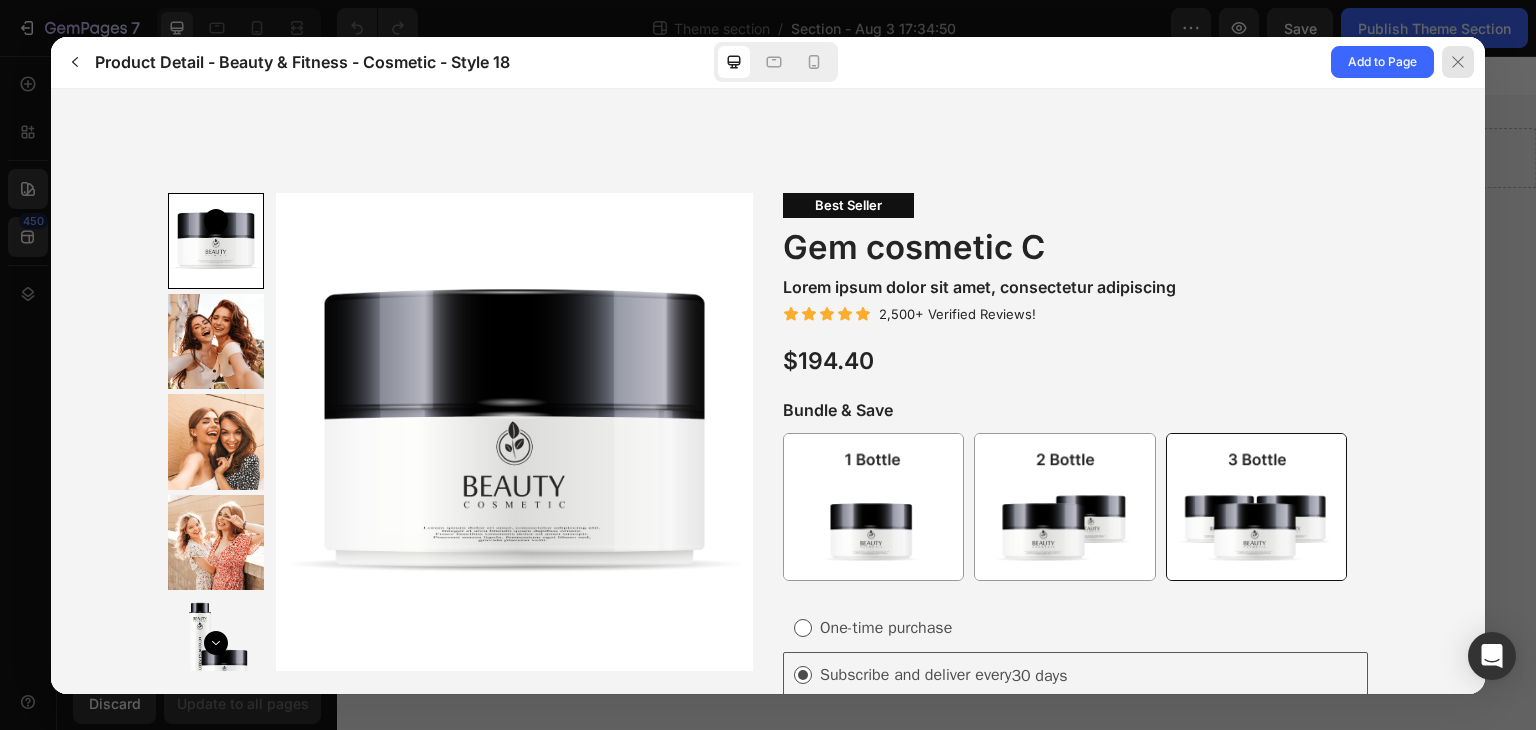 click 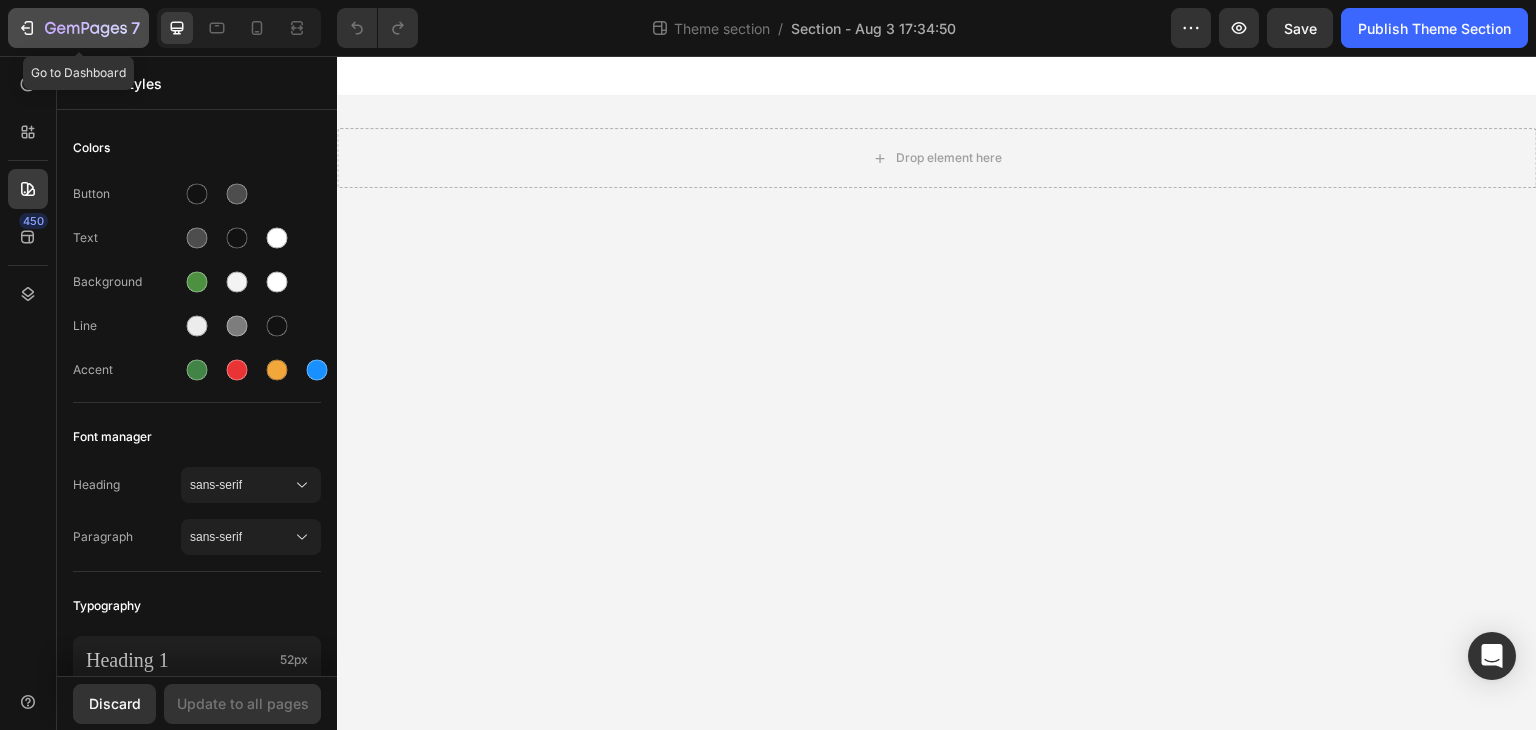 click 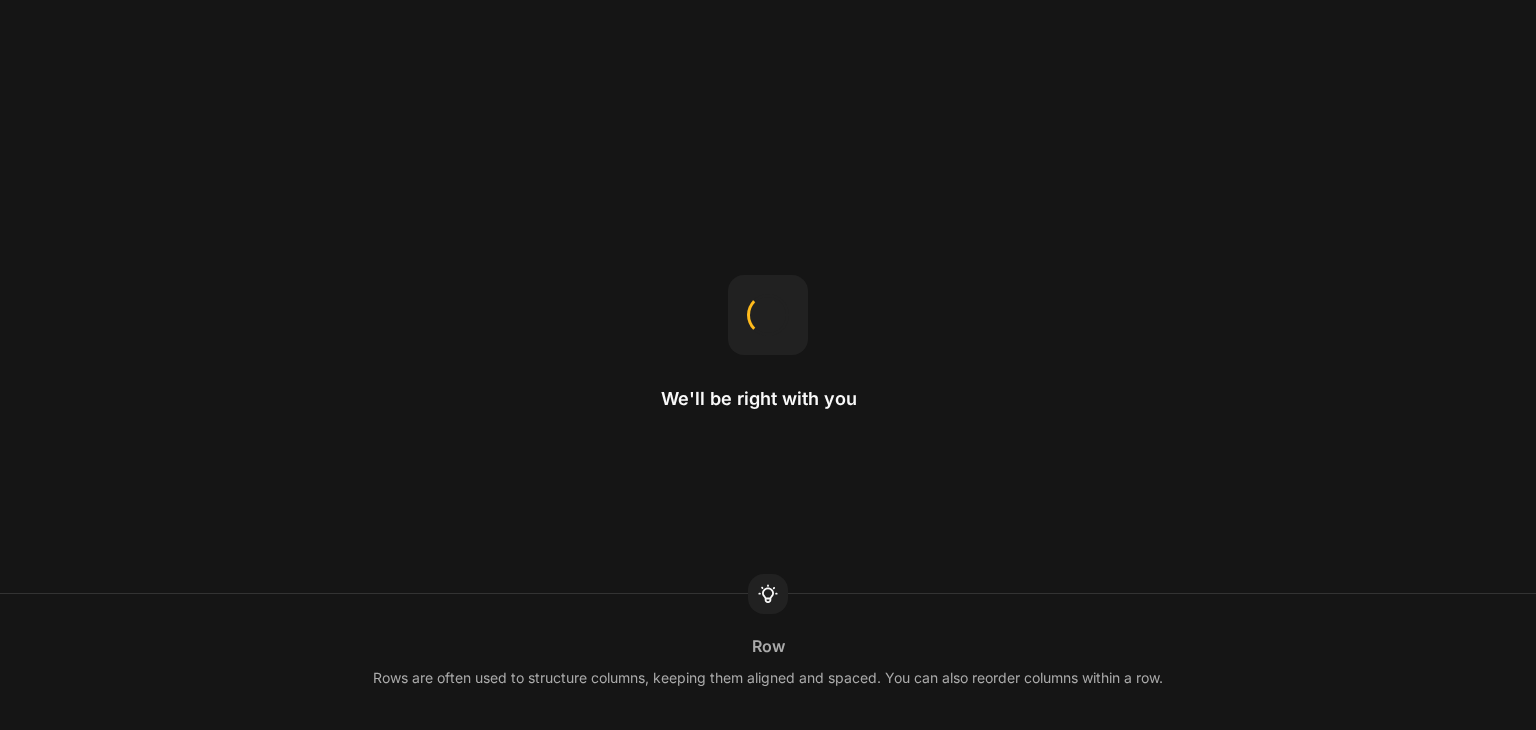 scroll, scrollTop: 0, scrollLeft: 0, axis: both 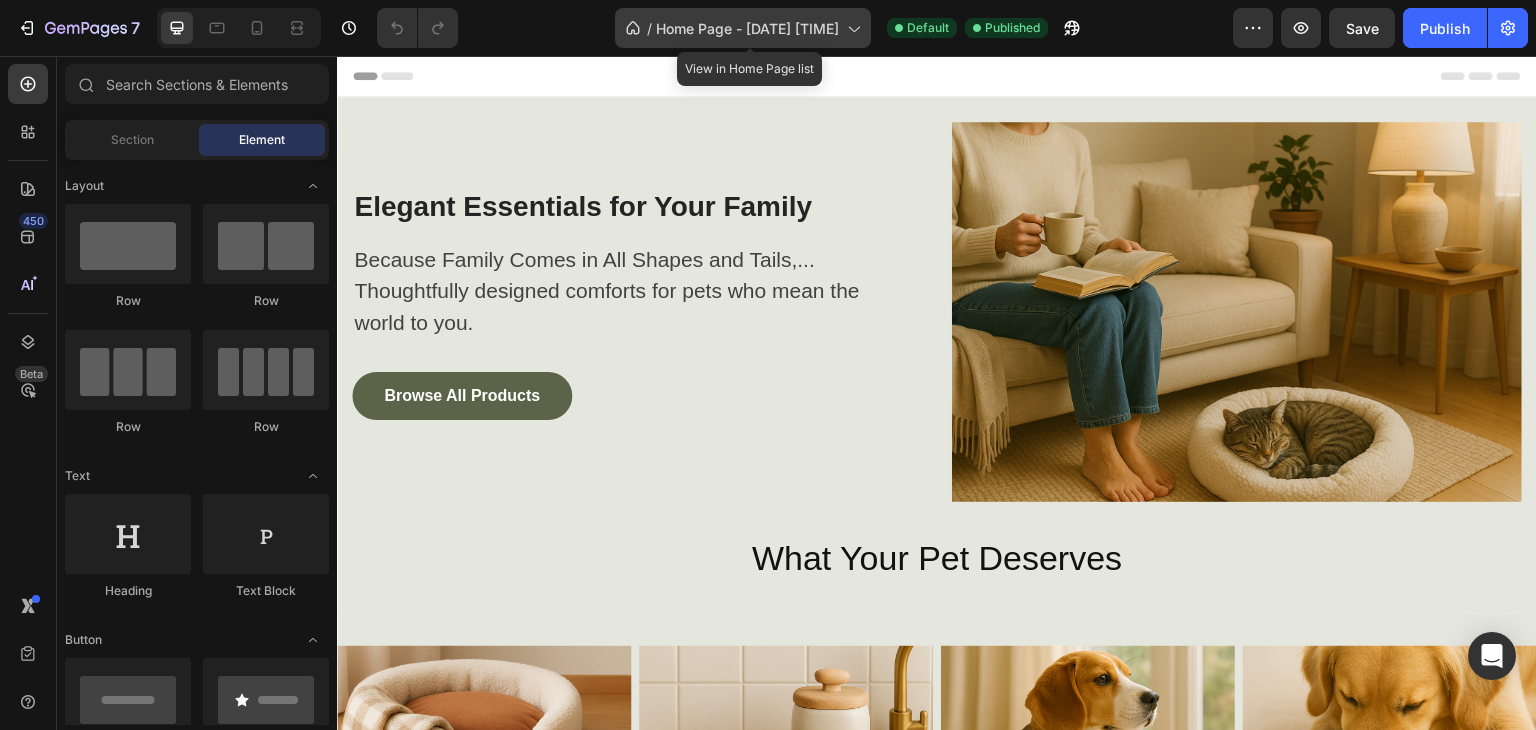 click on "Home Page - [DATE] [TIME]" at bounding box center [747, 28] 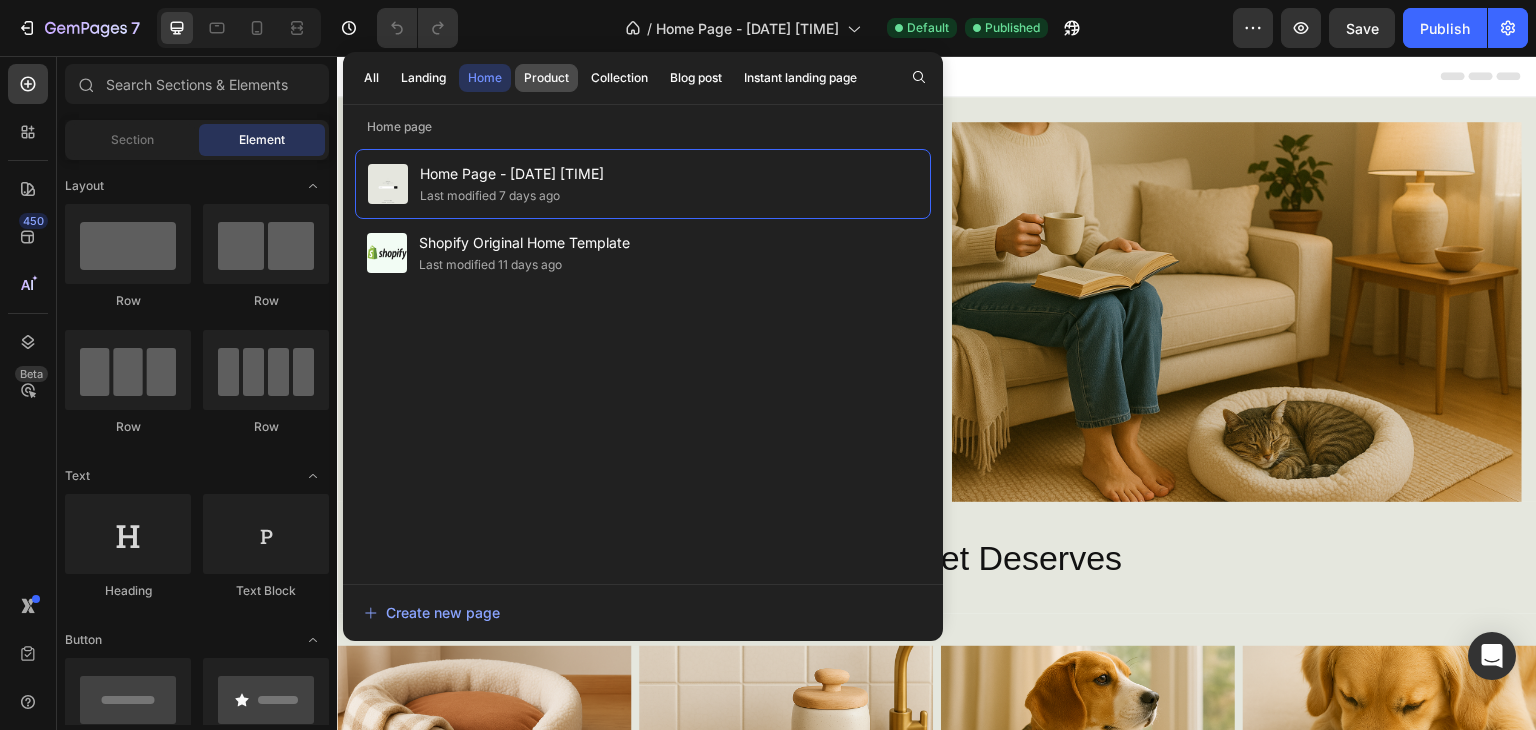 click on "Product" at bounding box center (546, 78) 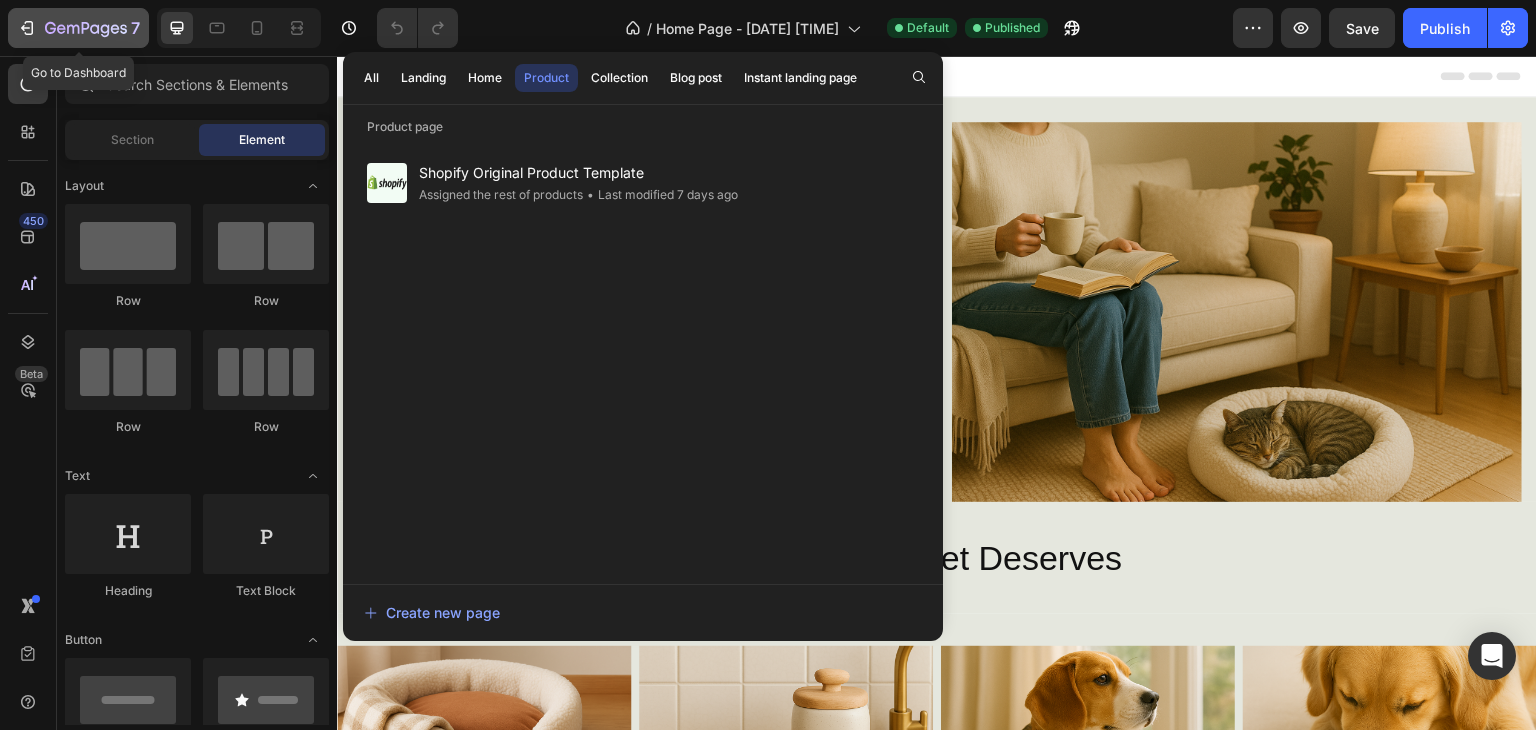click 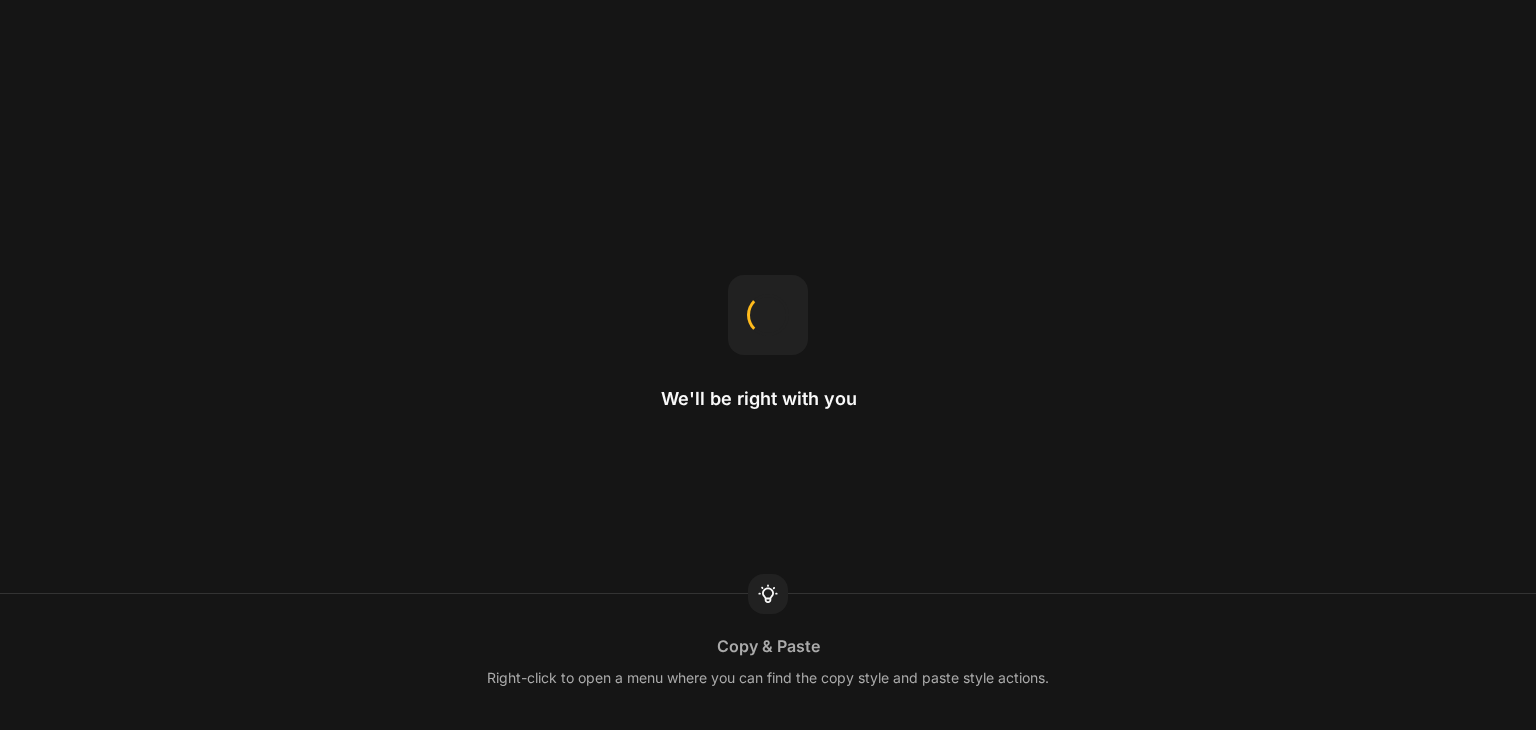 scroll, scrollTop: 0, scrollLeft: 0, axis: both 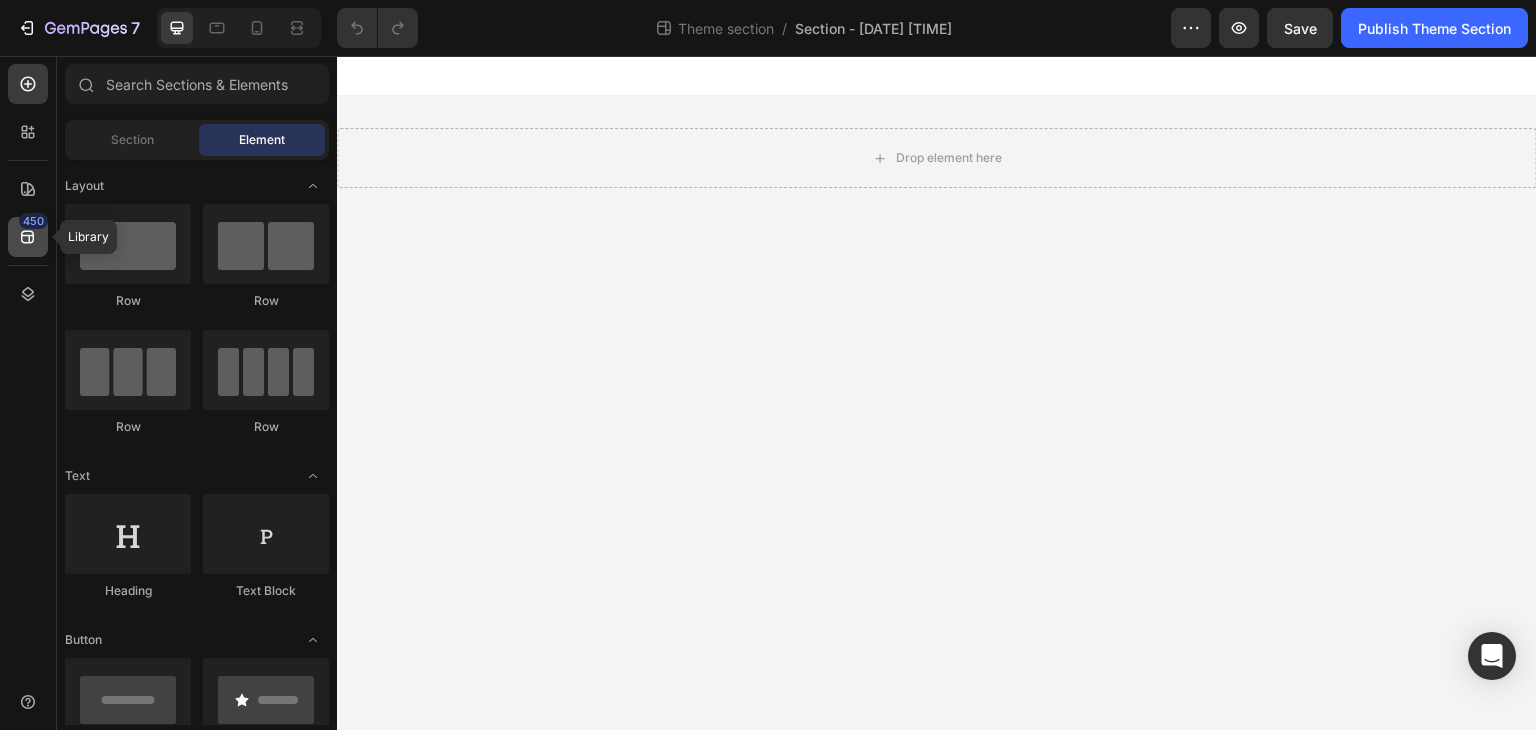 click 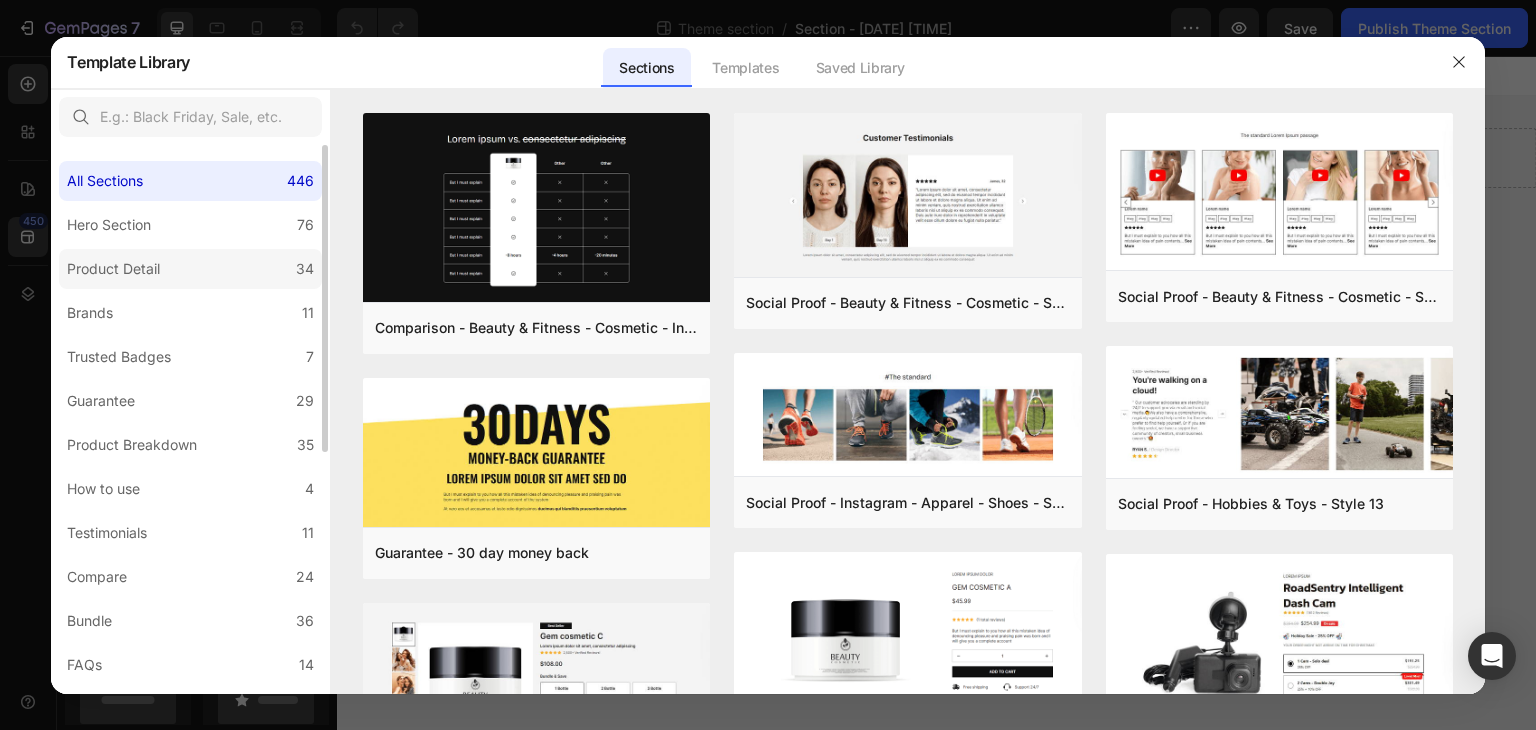 click on "Product Detail" at bounding box center (113, 269) 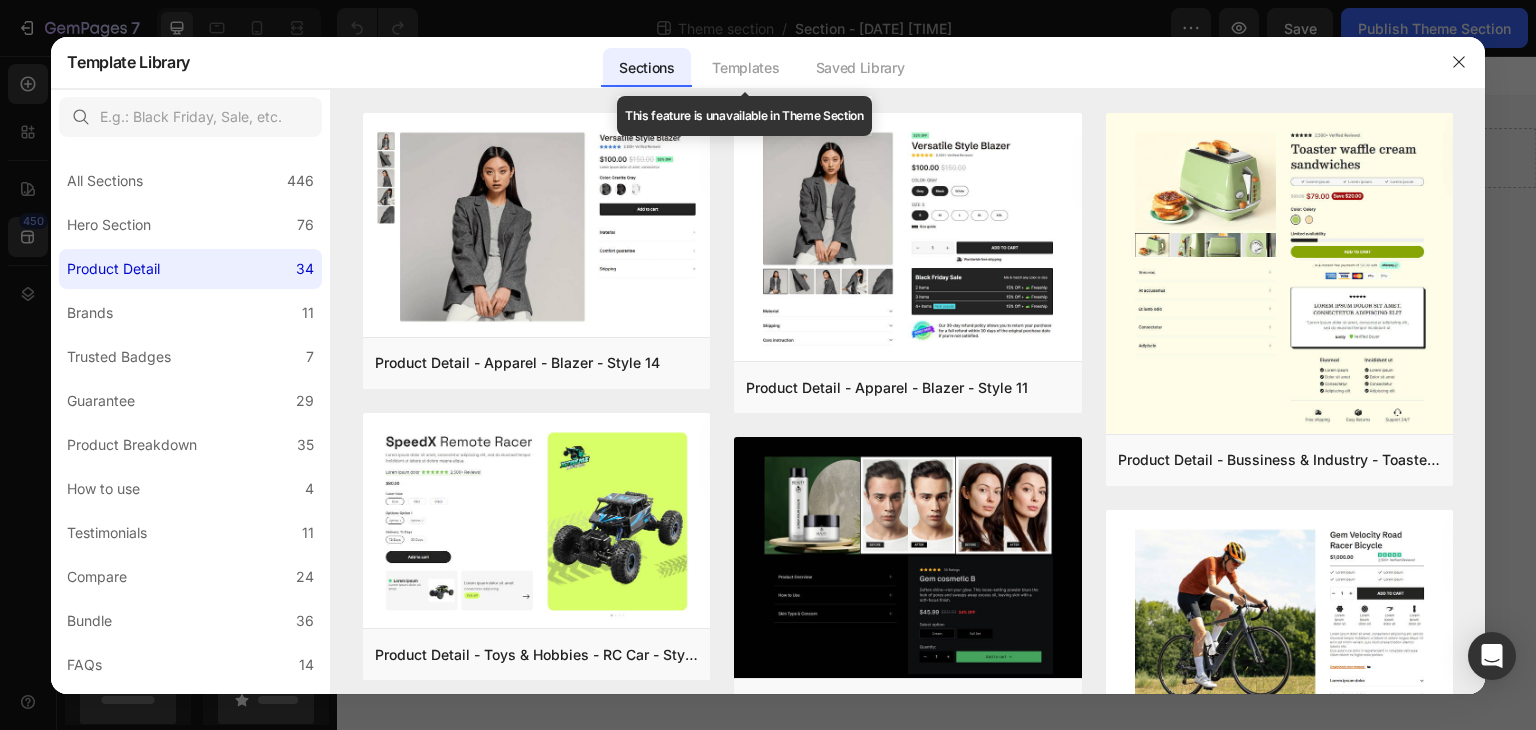 click on "Templates" 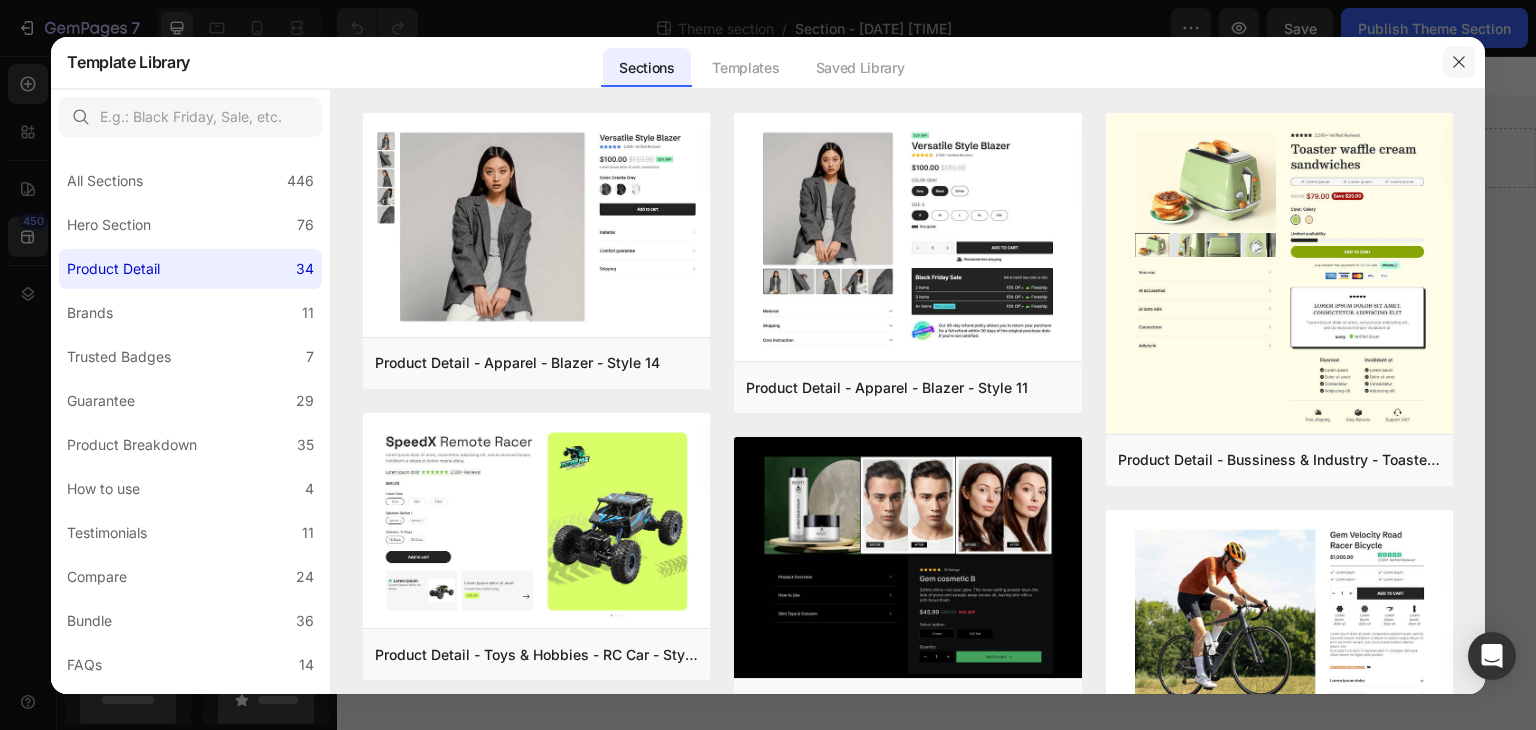 click at bounding box center [1459, 62] 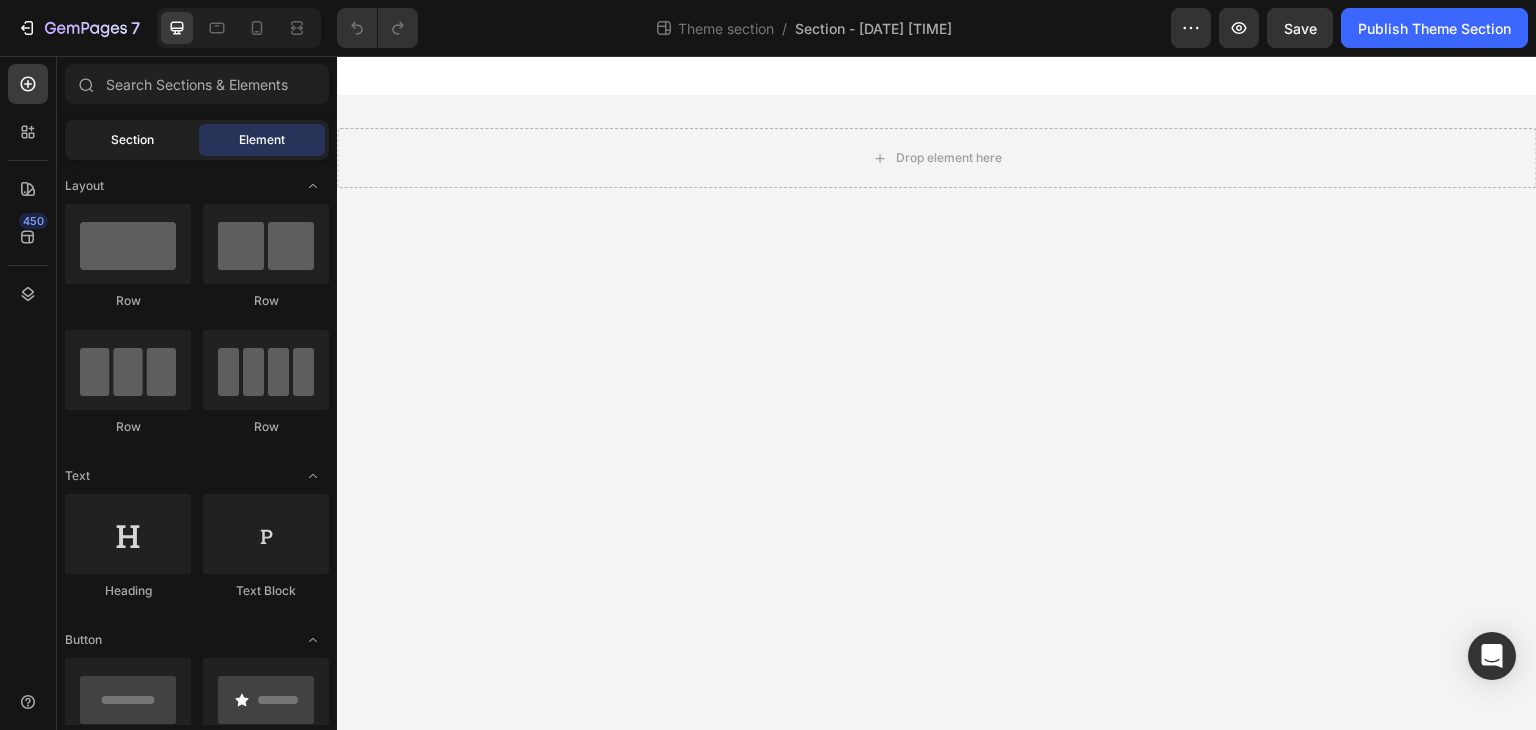 click on "Section" at bounding box center (132, 140) 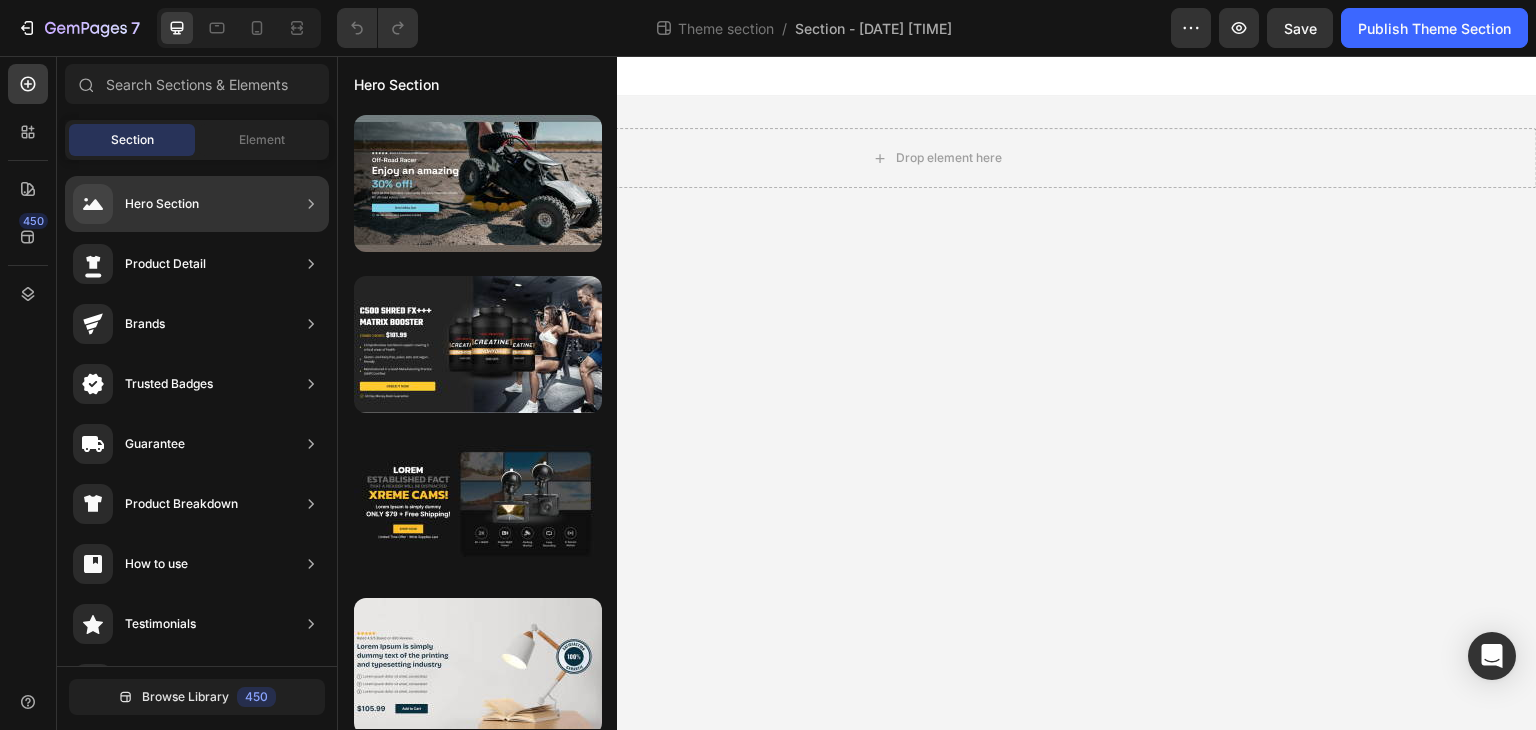 click on "Product Detail" 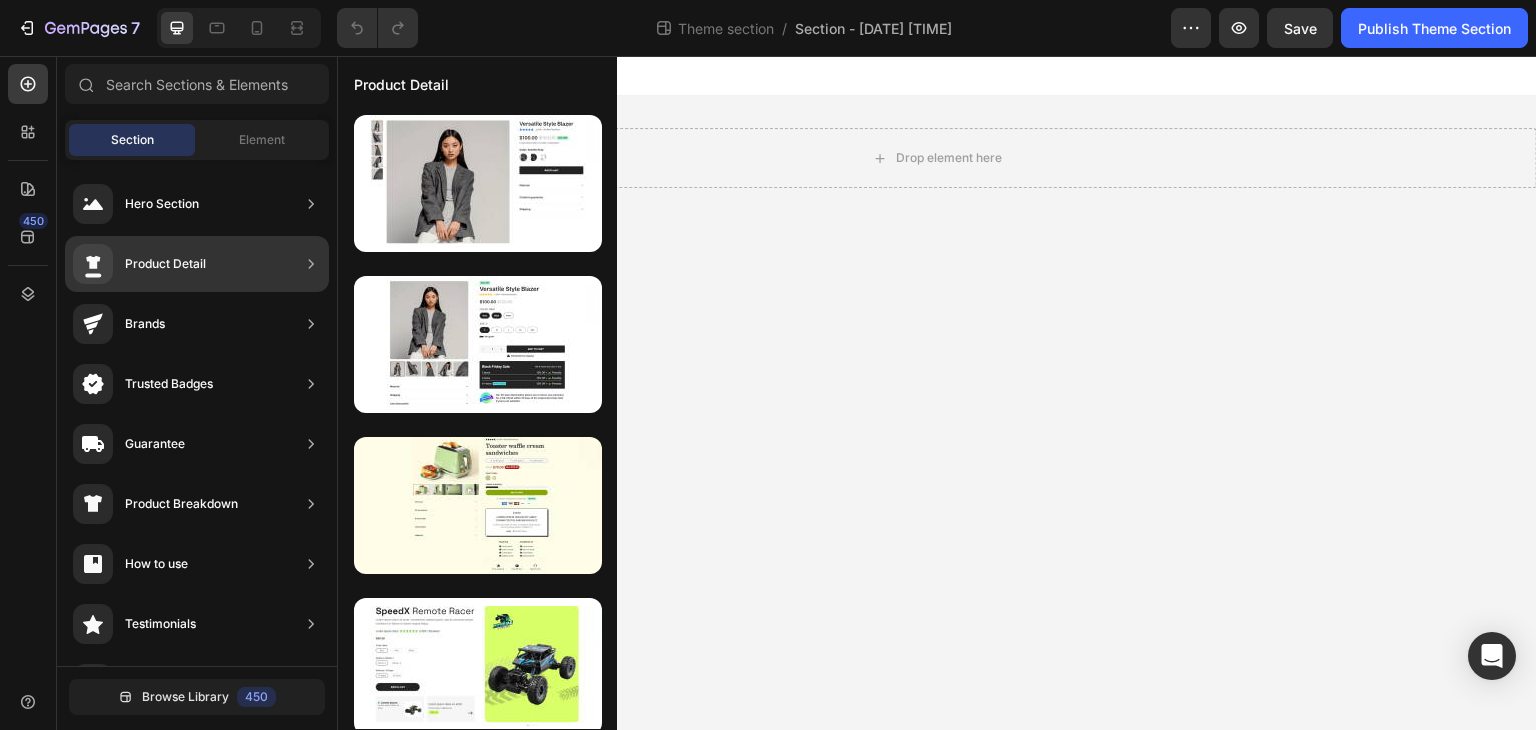 click on "Product Detail" 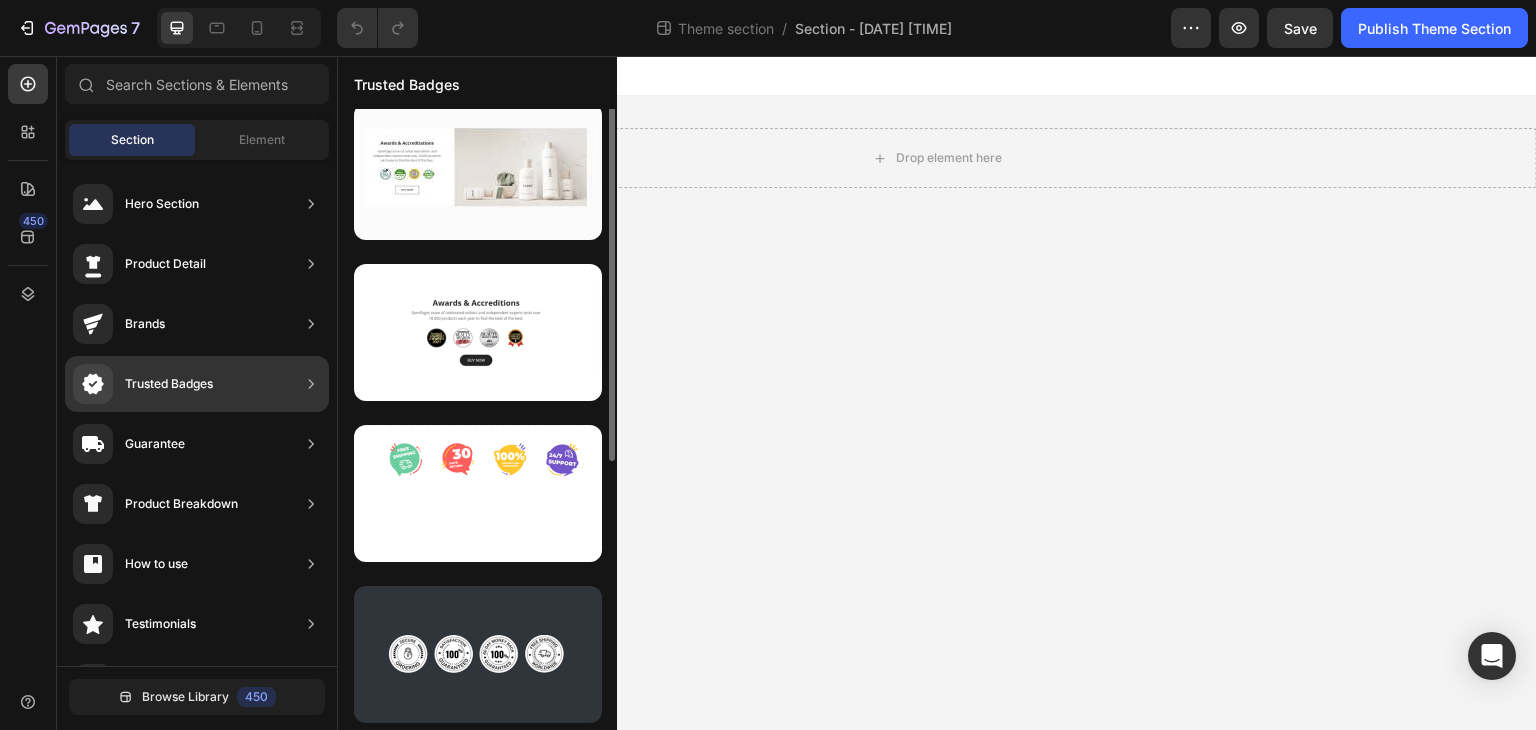 scroll, scrollTop: 172, scrollLeft: 0, axis: vertical 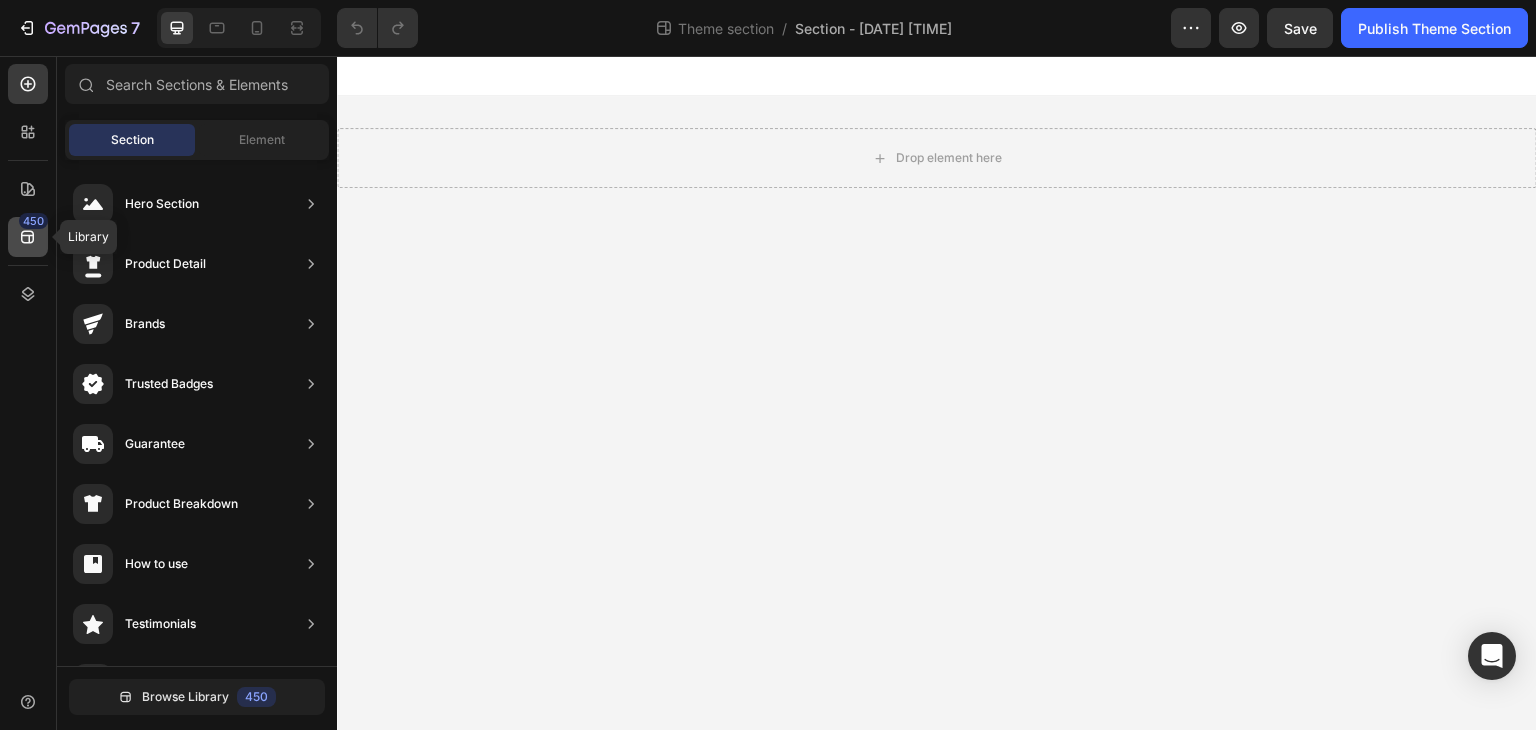 click 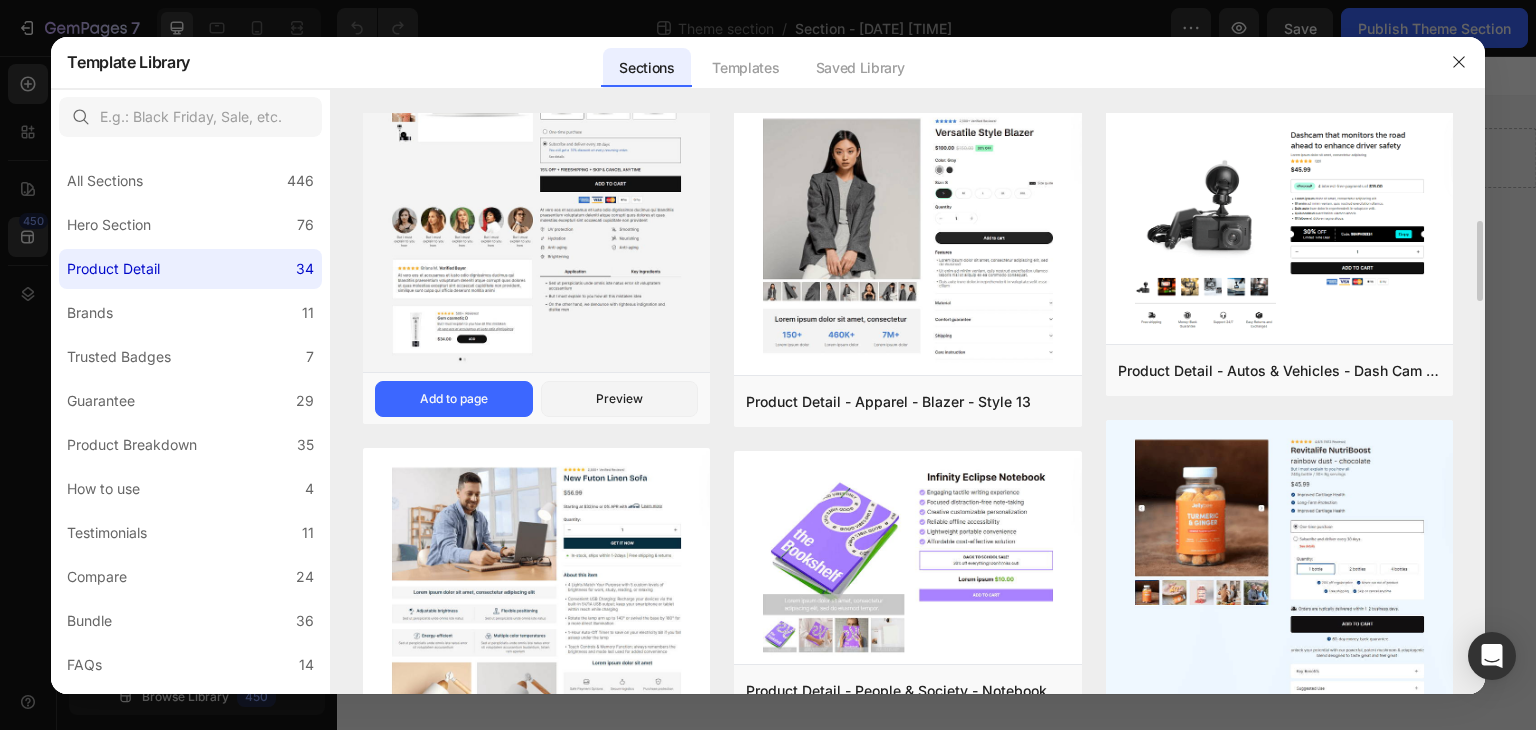 scroll, scrollTop: 1300, scrollLeft: 0, axis: vertical 